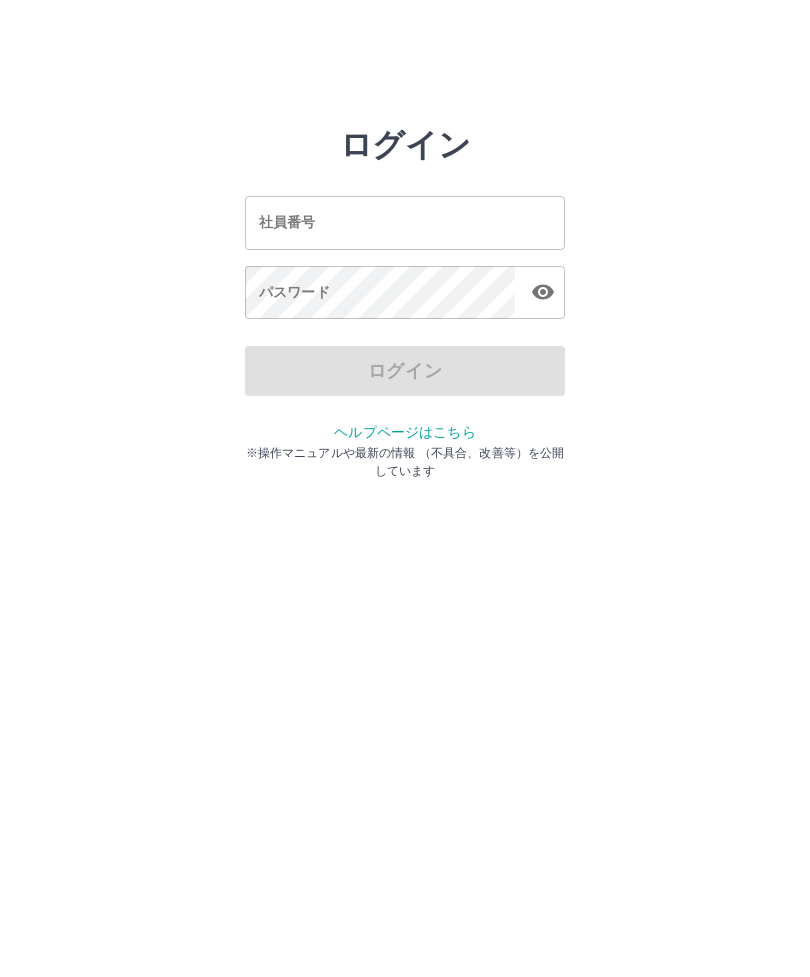 scroll, scrollTop: 0, scrollLeft: 0, axis: both 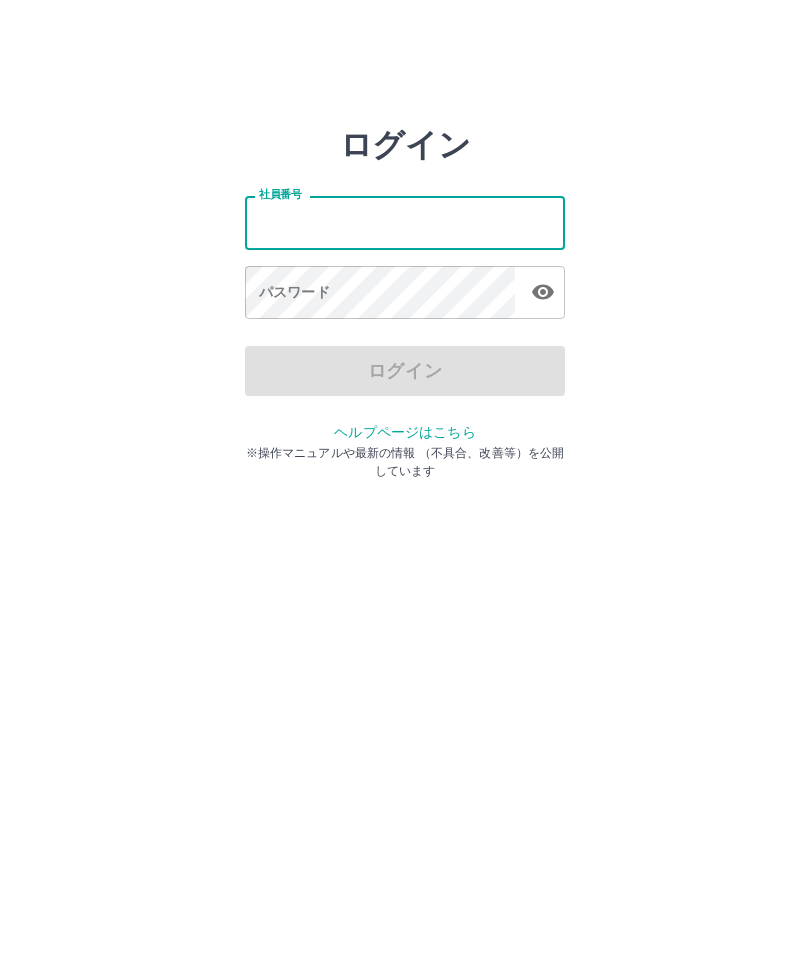 click on "社員番号" at bounding box center [405, 222] 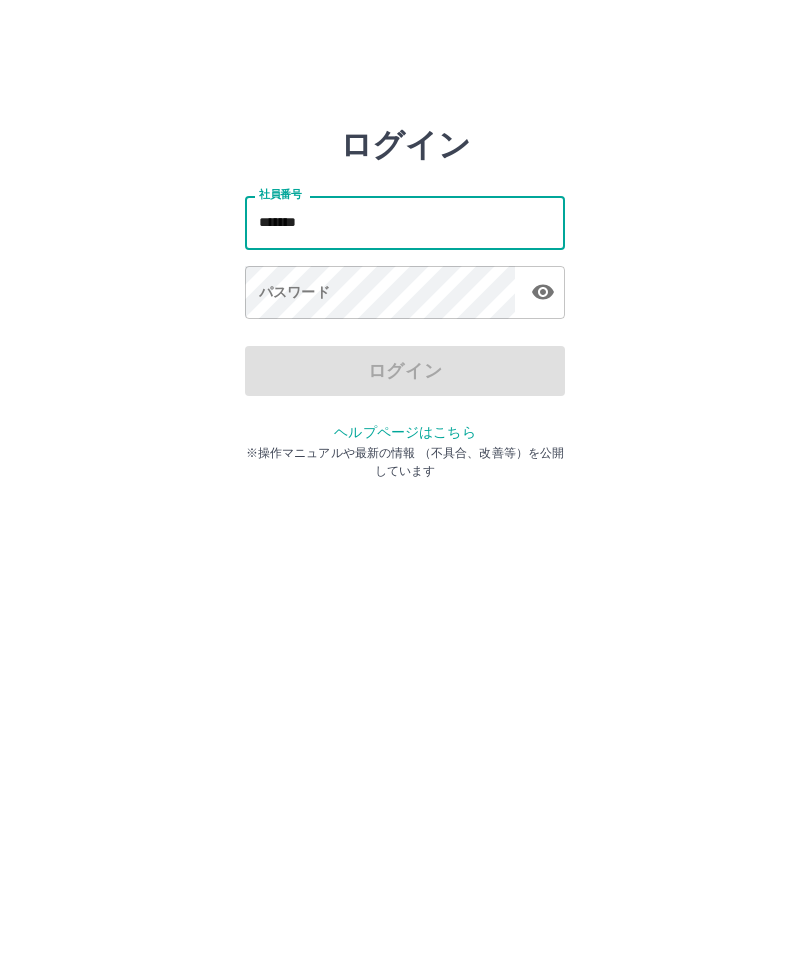 type on "*******" 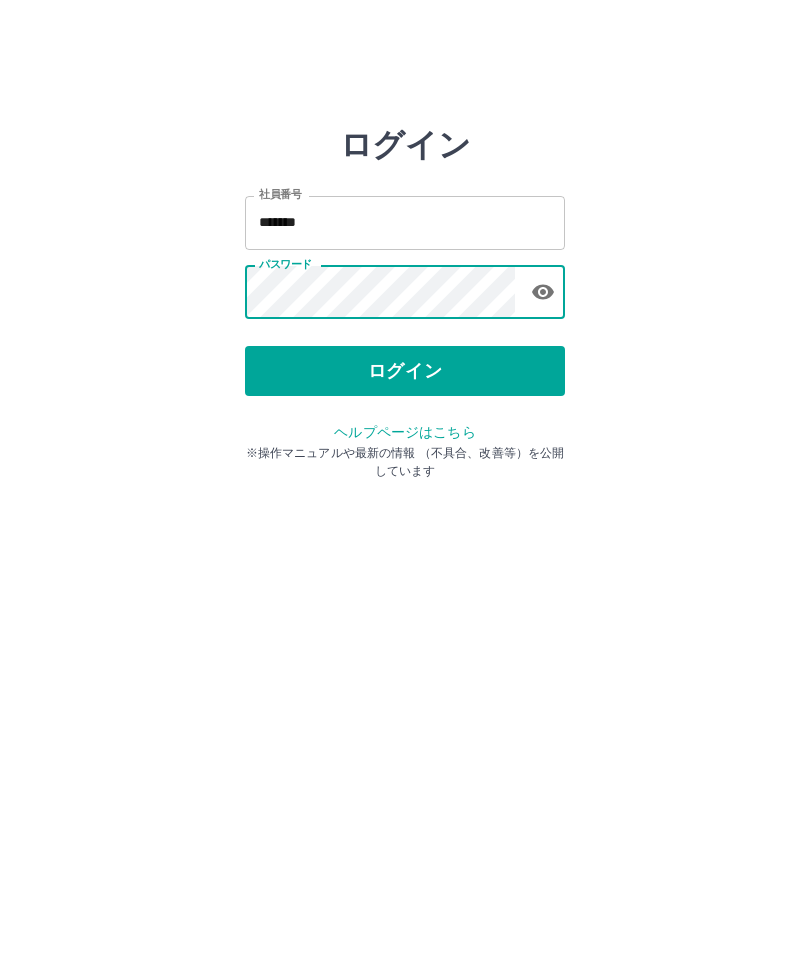 click on "ログイン" at bounding box center (405, 371) 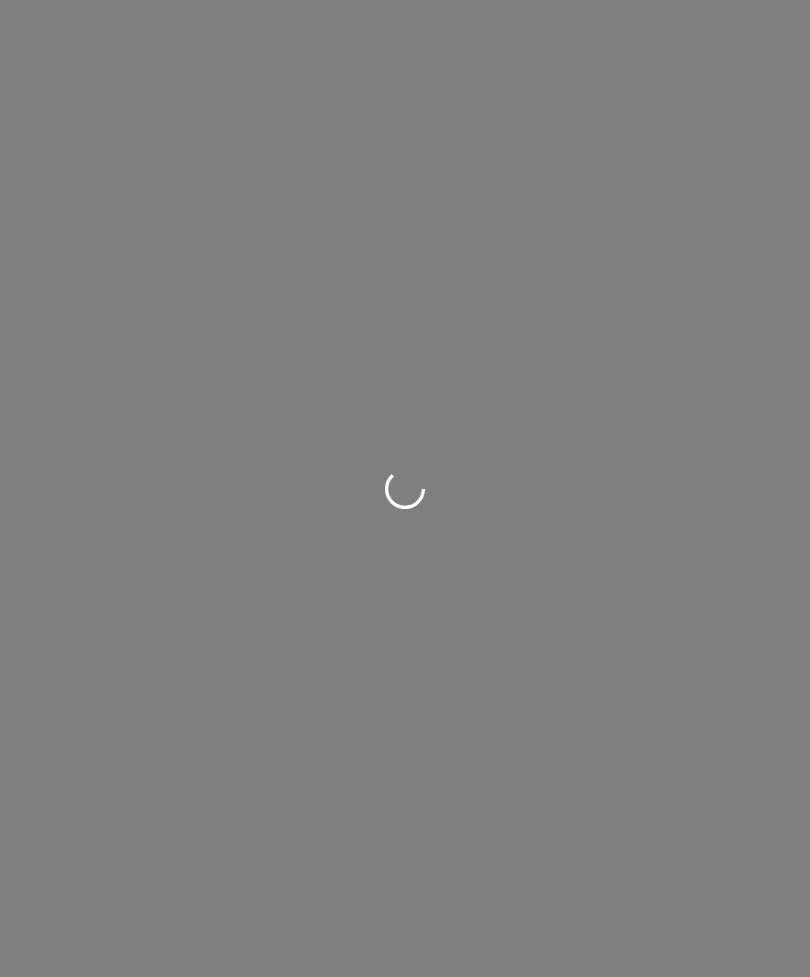 scroll, scrollTop: 0, scrollLeft: 0, axis: both 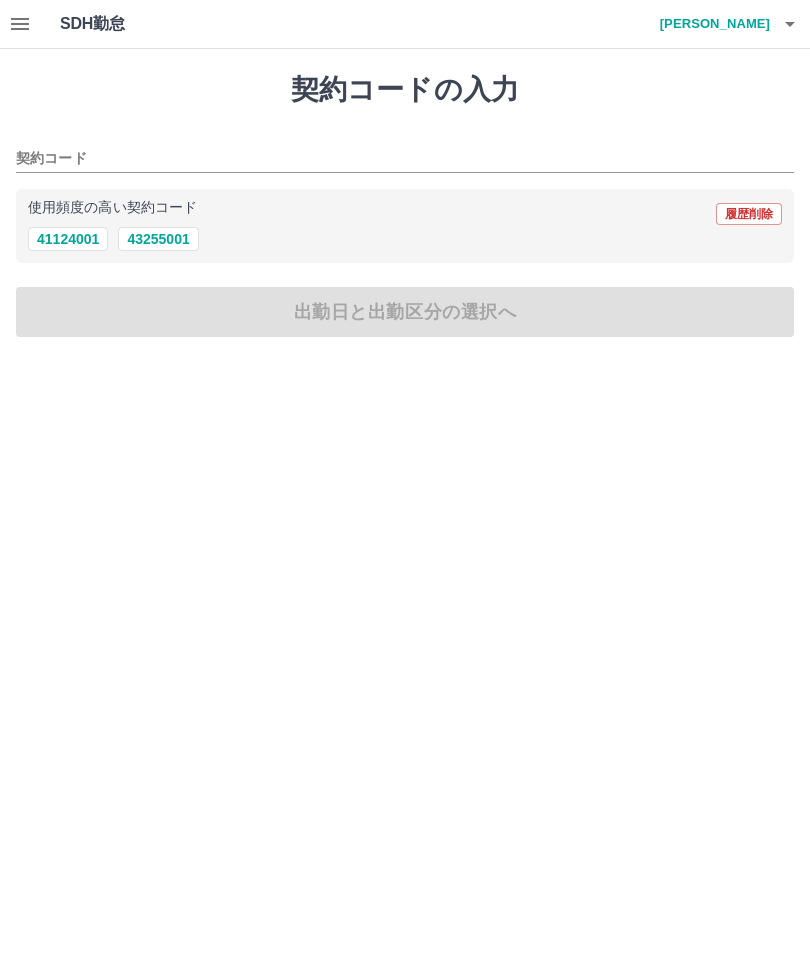 click on "43255001" at bounding box center (158, 239) 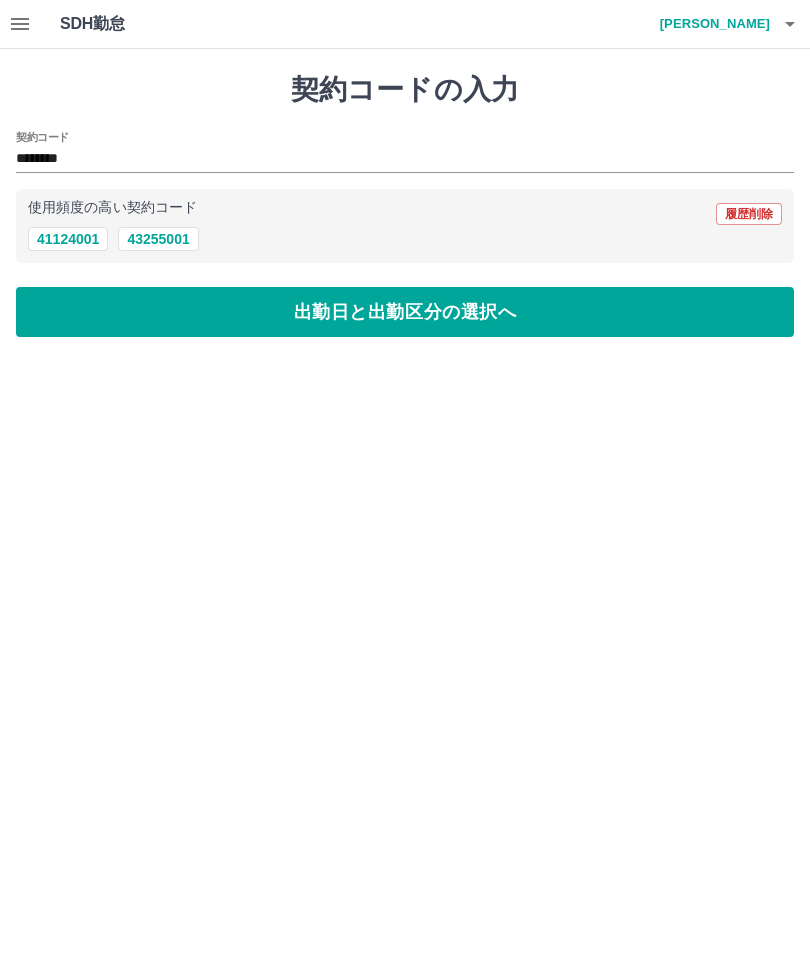 click on "出勤日と出勤区分の選択へ" at bounding box center (405, 312) 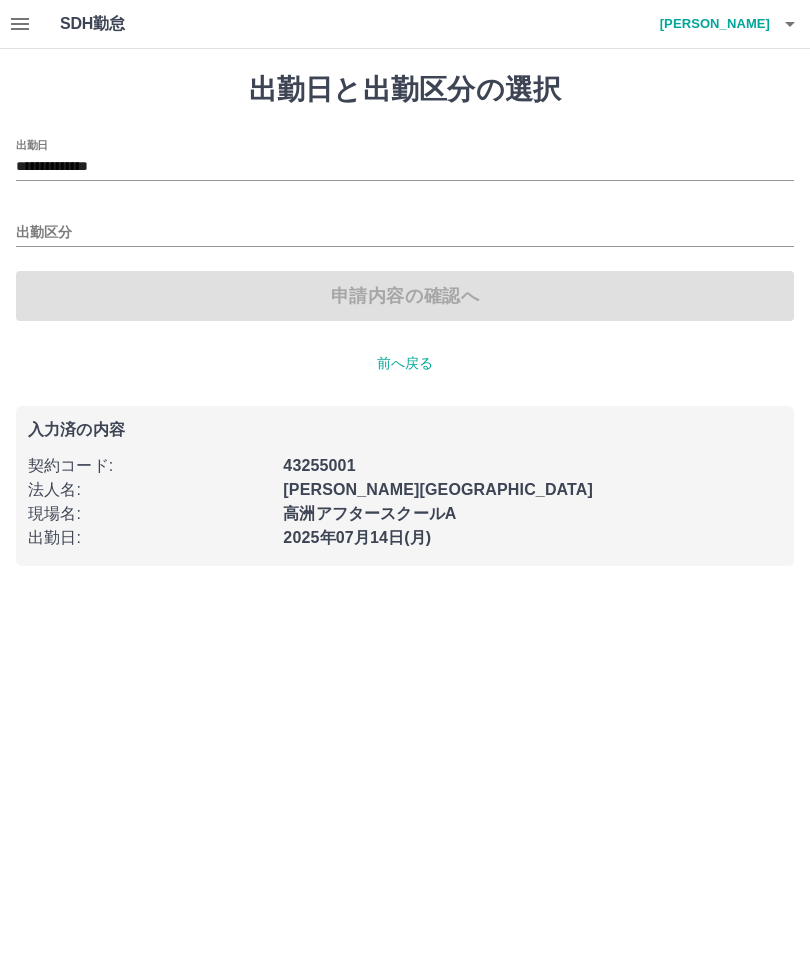 click on "出勤区分" at bounding box center [405, 233] 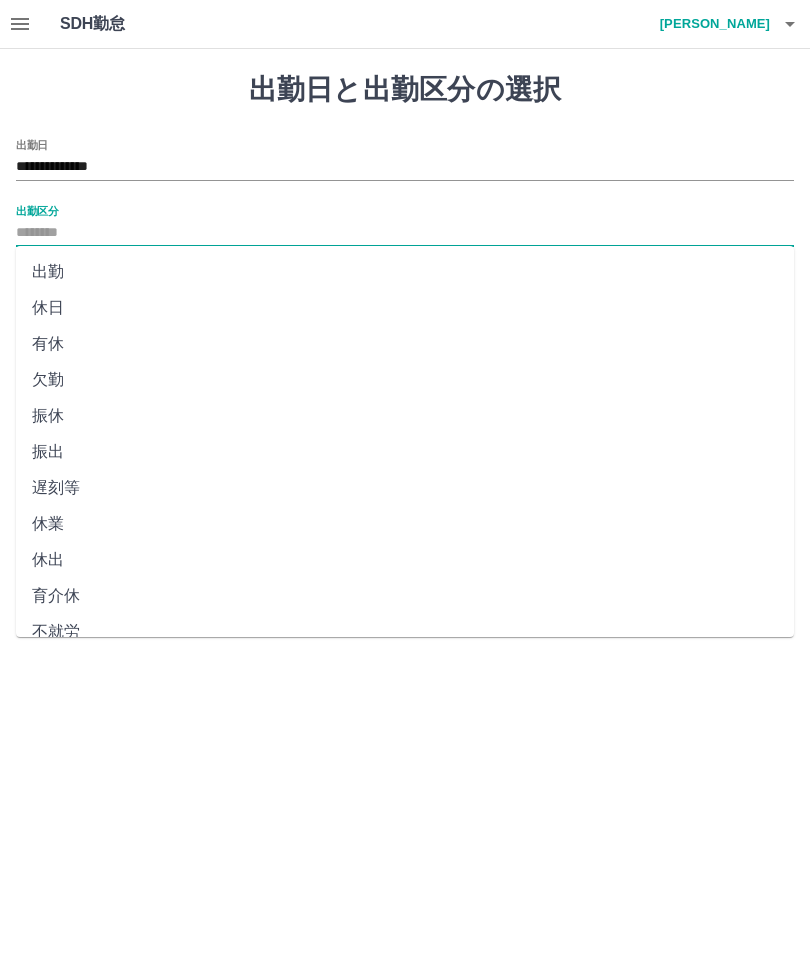 click on "出勤" at bounding box center [405, 272] 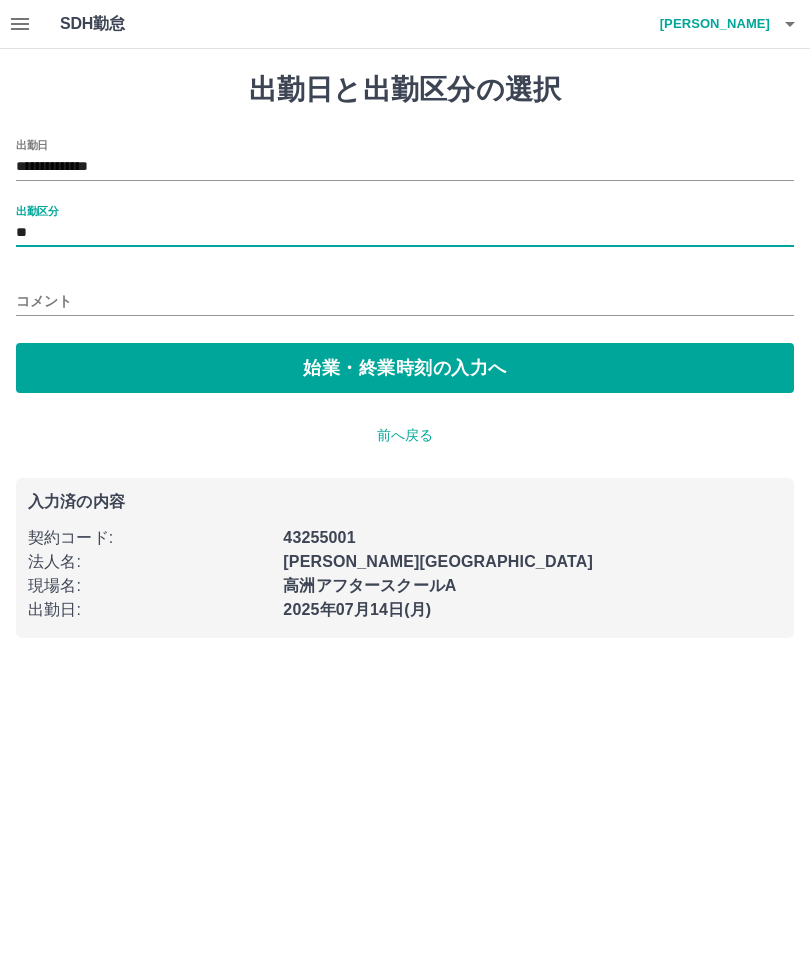 click on "始業・終業時刻の入力へ" at bounding box center (405, 368) 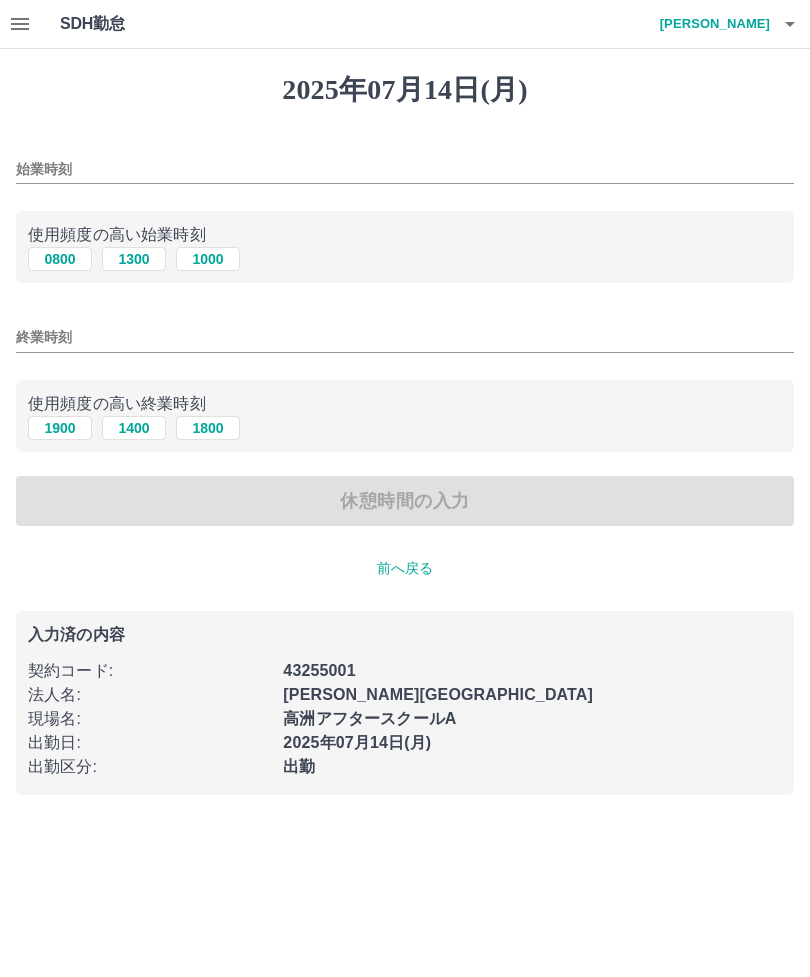 click on "始業時刻" at bounding box center (405, 169) 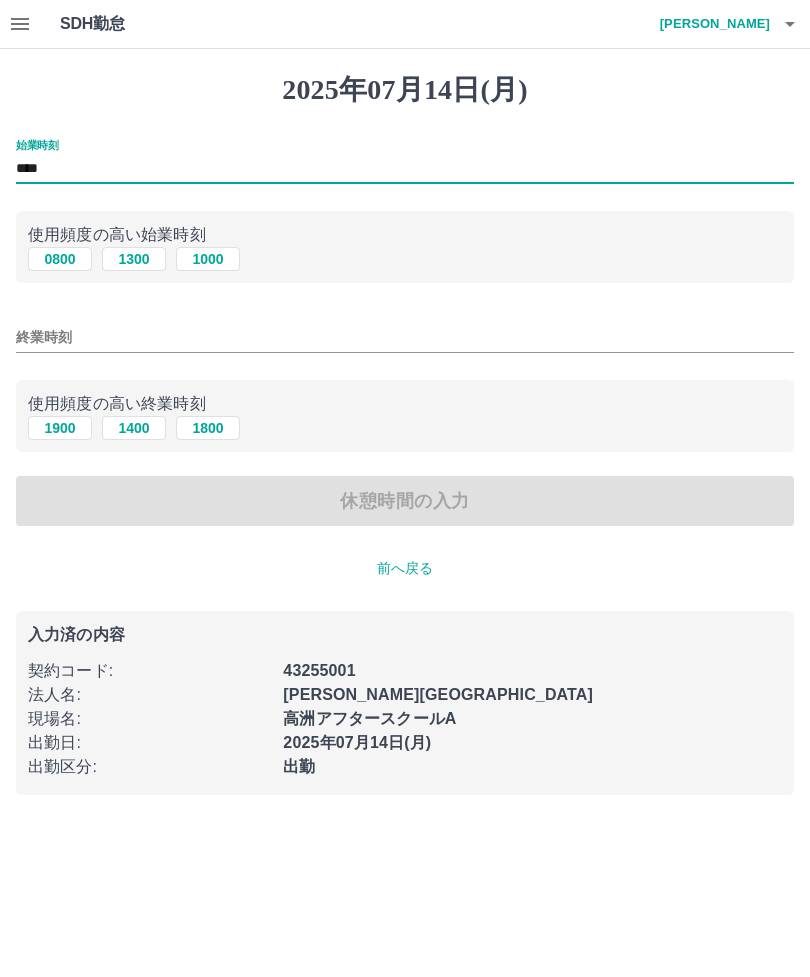 type on "****" 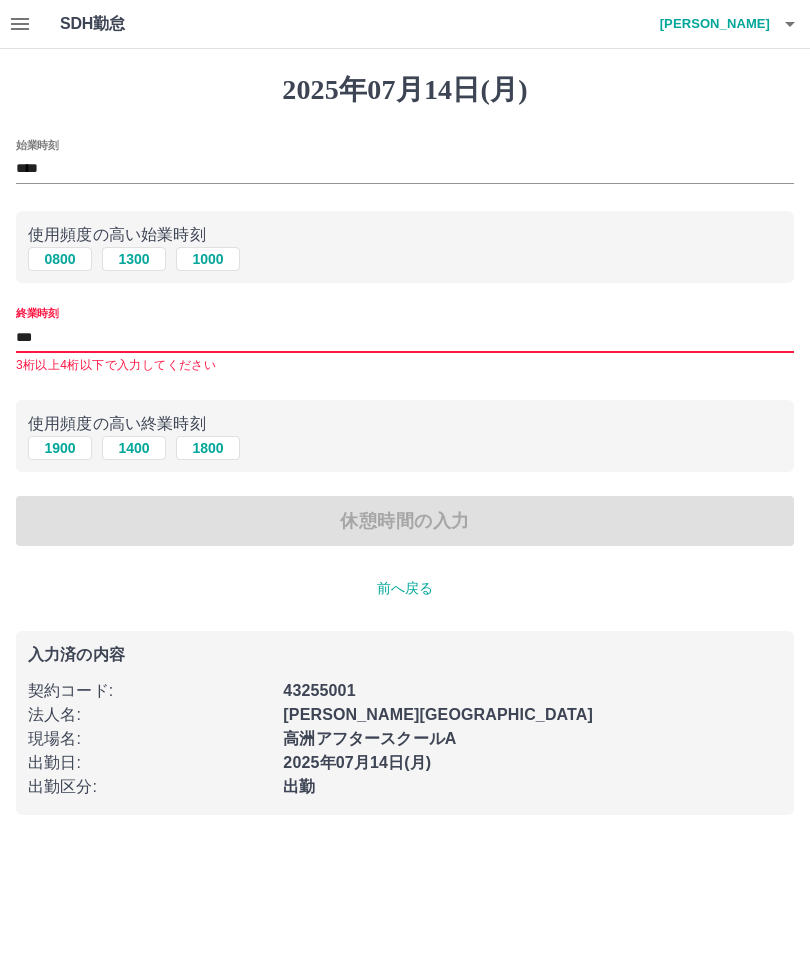 type on "****" 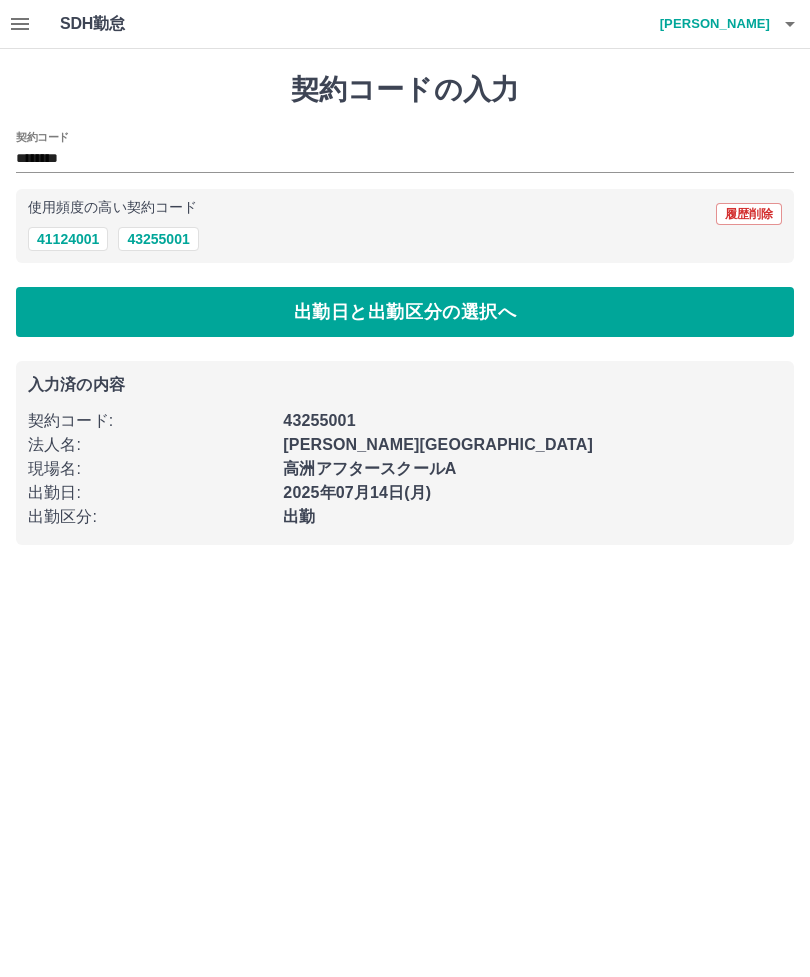 click on "SDH勤怠 田島　秀夫 契約コードの入力 契約コード ******** 使用頻度の高い契約コード 履歴削除 41124001 43255001 出勤日と出勤区分の選択へ 入力済の内容 契約コード : 43255001 法人名 : 千葉市 現場名 : 高洲アフタースクールA 出勤日 : 2025年07月14日(月) 出勤区分 : 出勤 SDH勤怠" at bounding box center [405, 284] 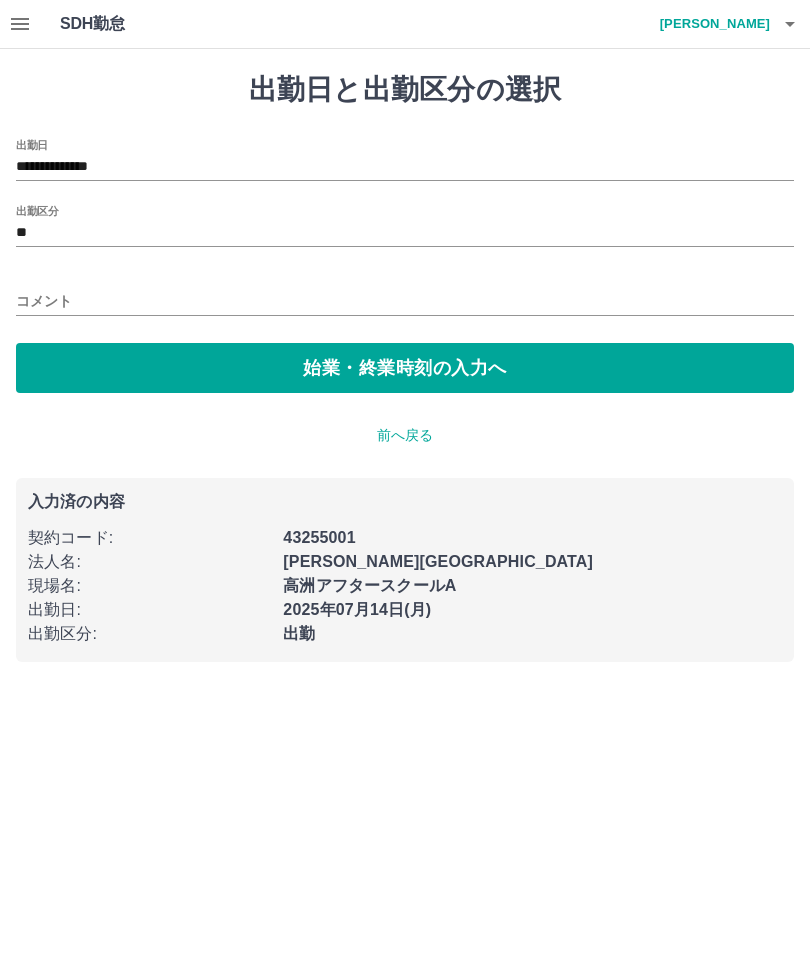 click on "始業・終業時刻の入力へ" at bounding box center (405, 368) 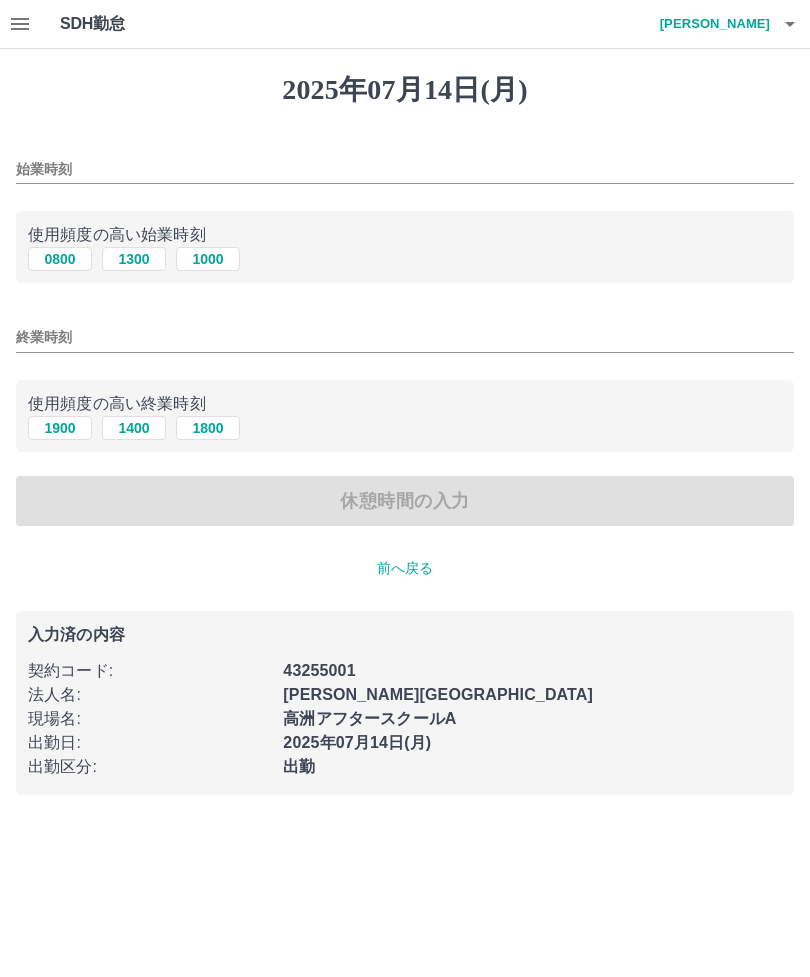 click on "始業時刻" at bounding box center [405, 169] 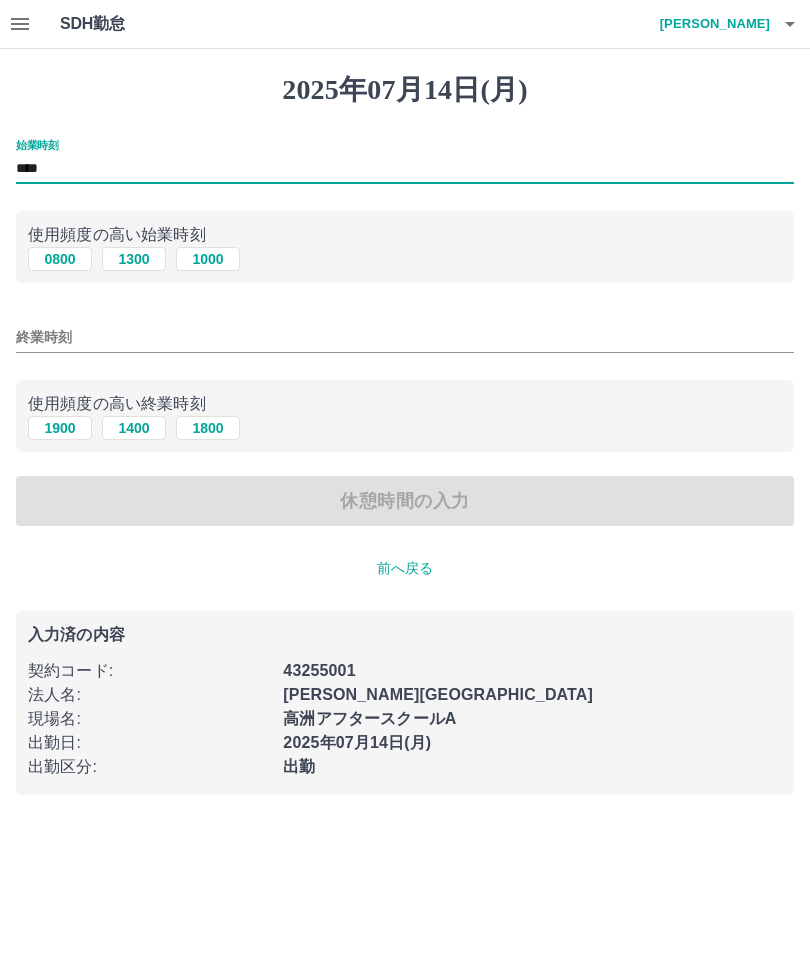 type on "****" 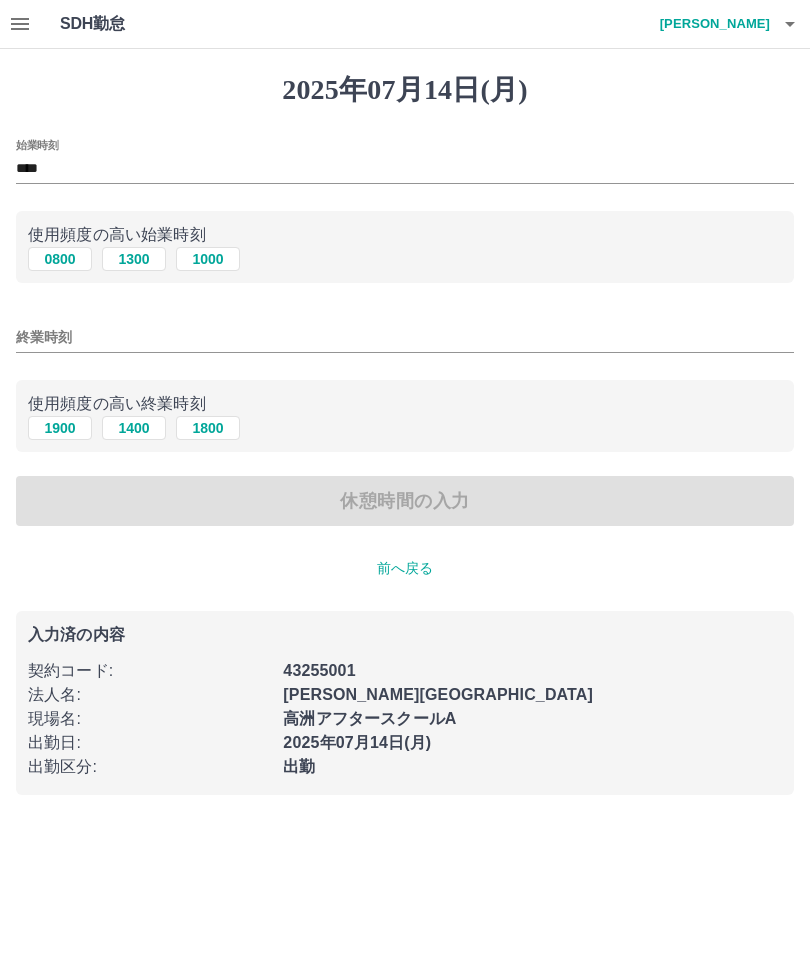 click on "終業時刻" at bounding box center (405, 337) 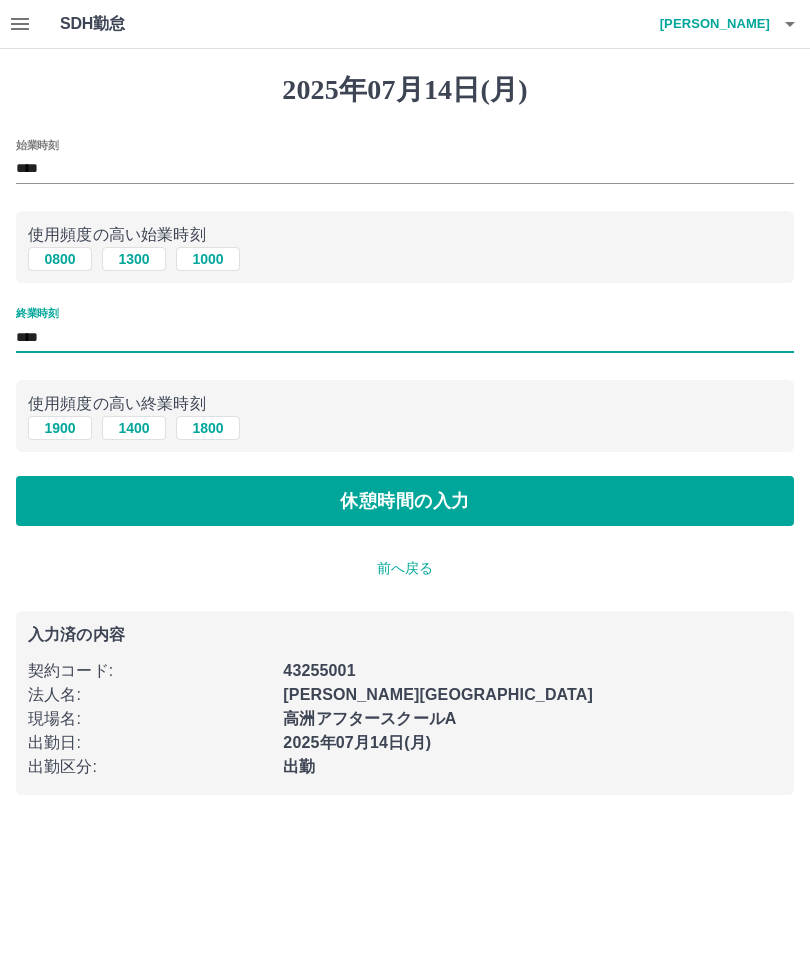type on "****" 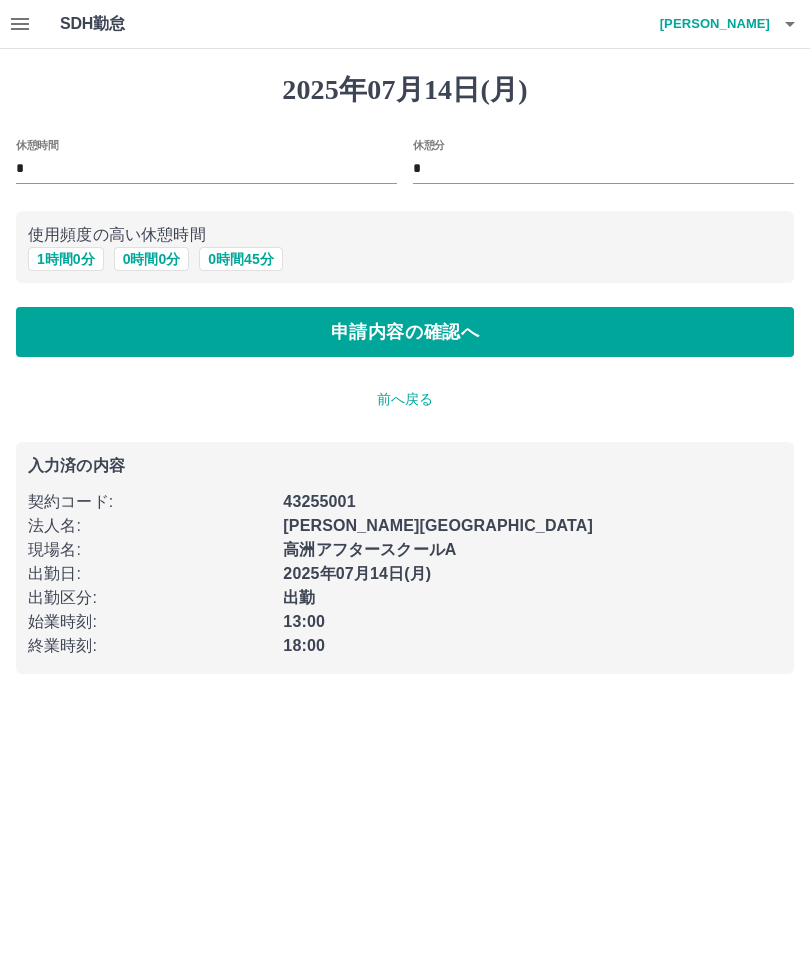 click on "申請内容の確認へ" at bounding box center (405, 332) 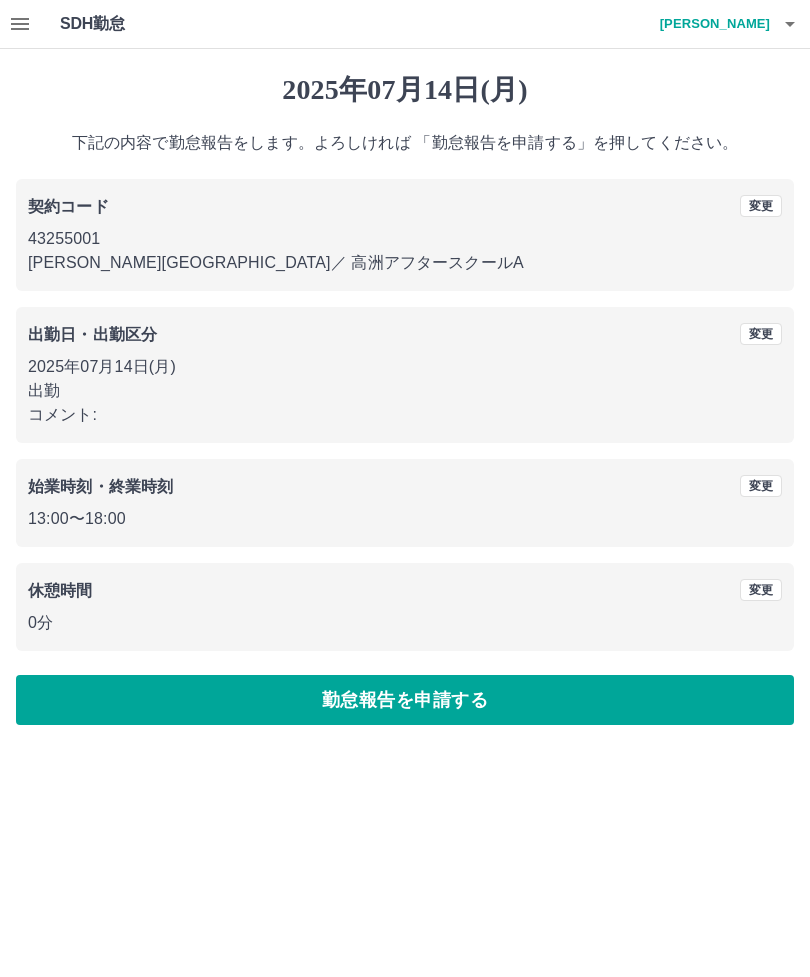 click on "勤怠報告を申請する" at bounding box center (405, 700) 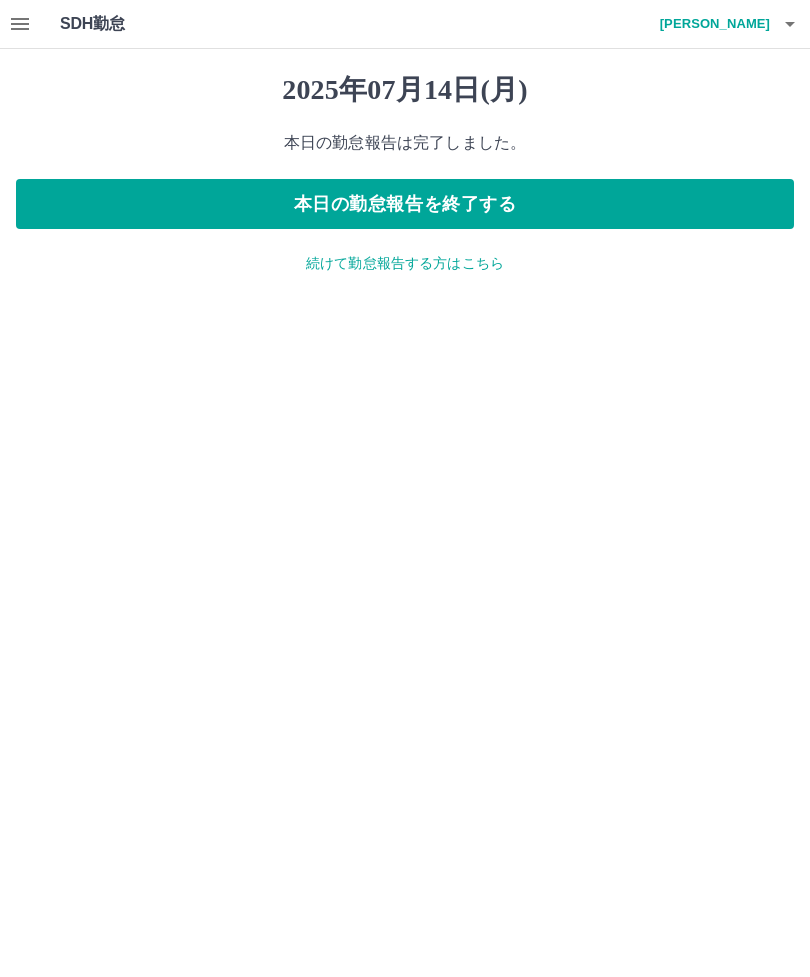 click on "本日の勤怠報告を終了する" at bounding box center [405, 204] 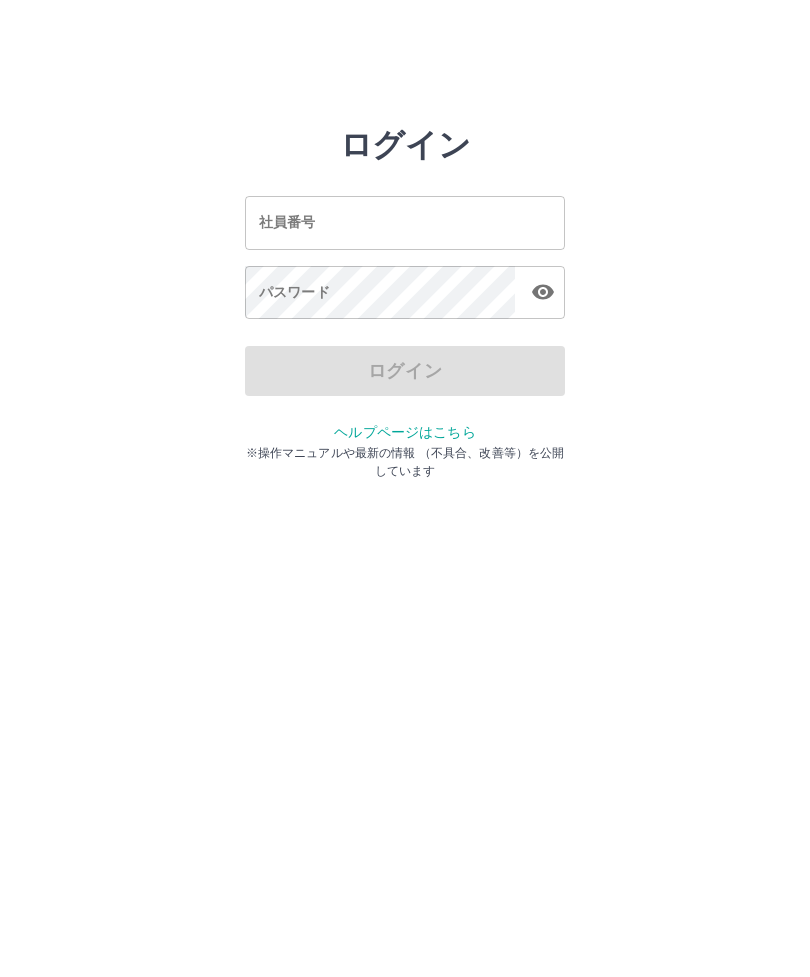 scroll, scrollTop: 0, scrollLeft: 0, axis: both 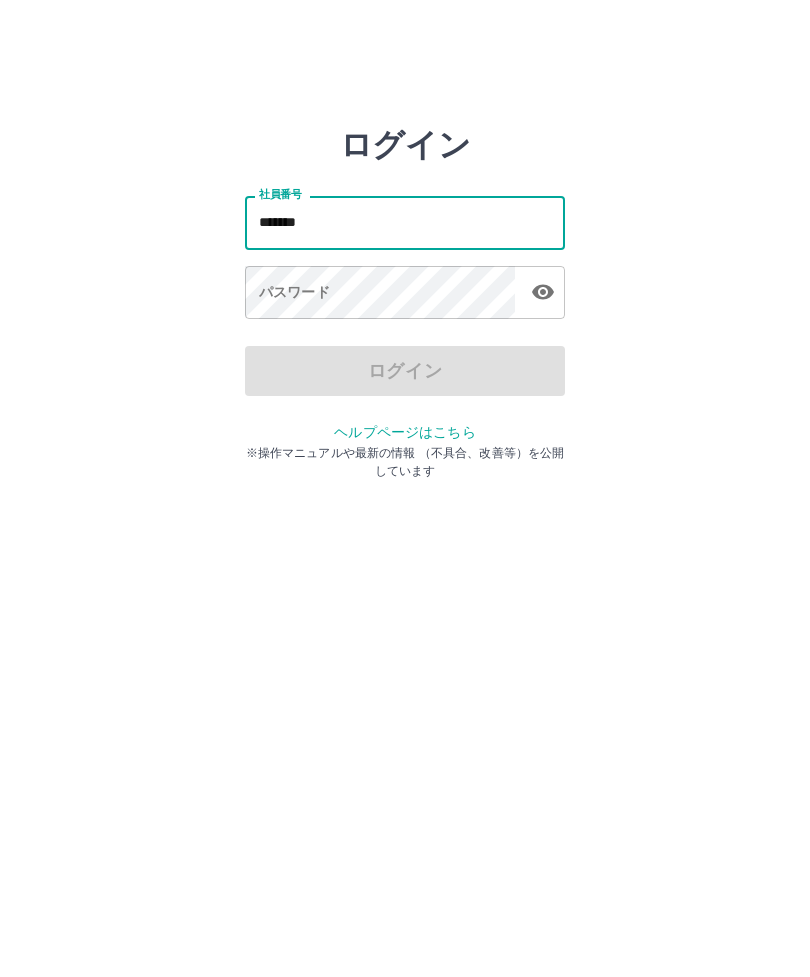 type on "*******" 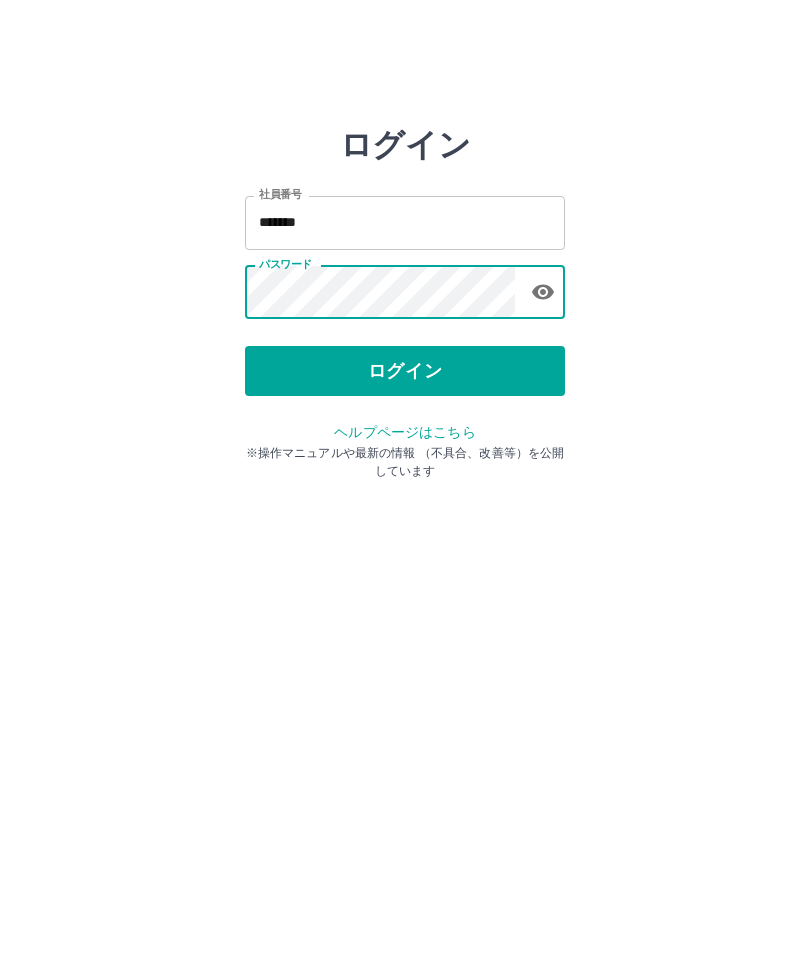 click 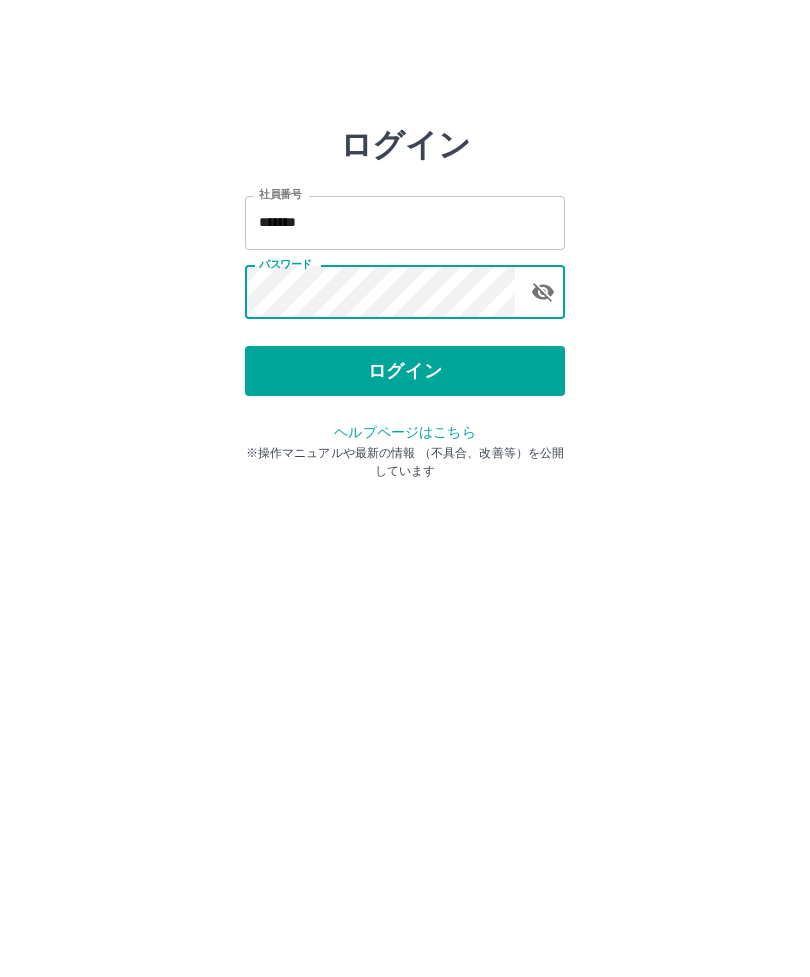 click on "ログイン" at bounding box center [405, 371] 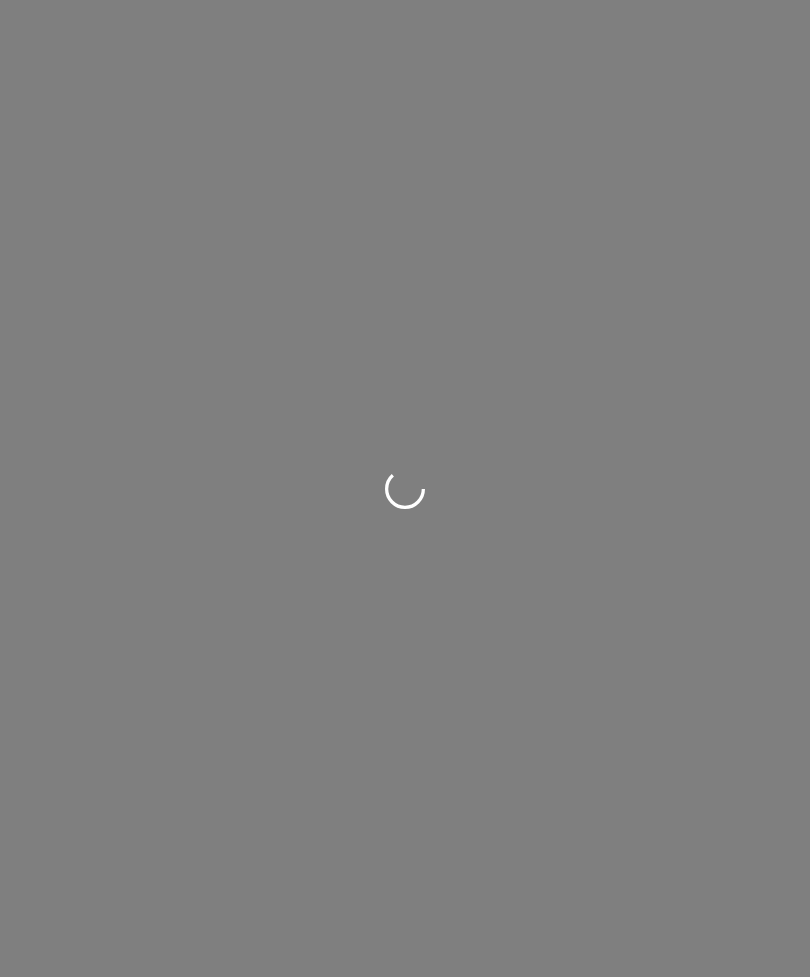 scroll, scrollTop: 0, scrollLeft: 0, axis: both 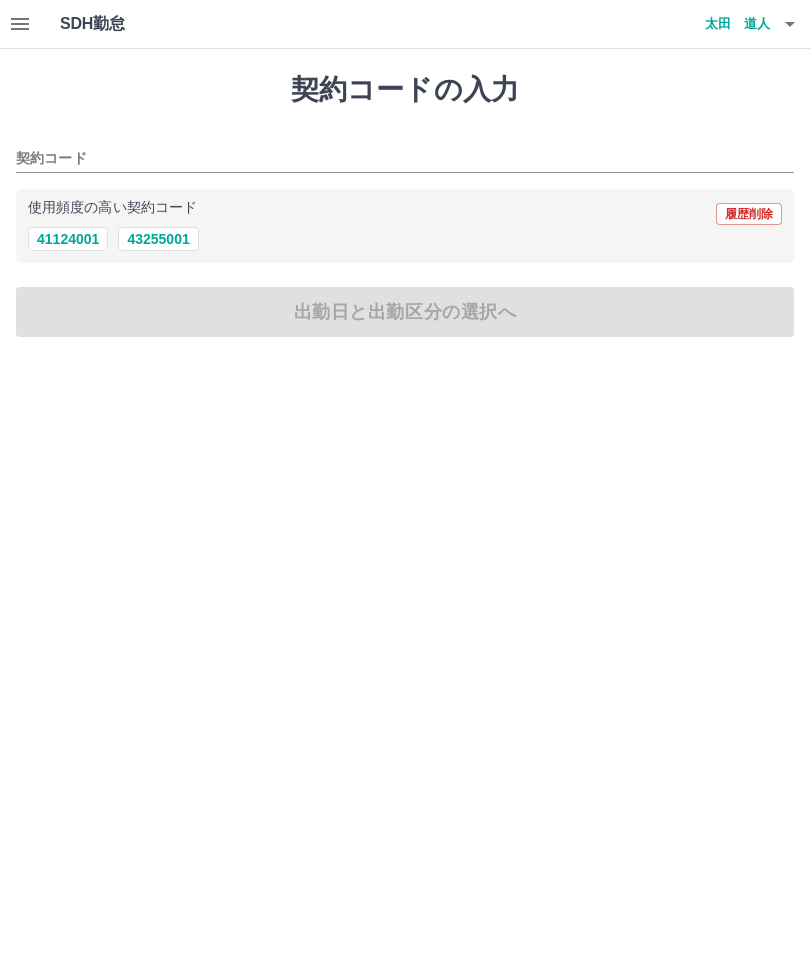 click on "43255001" at bounding box center (158, 239) 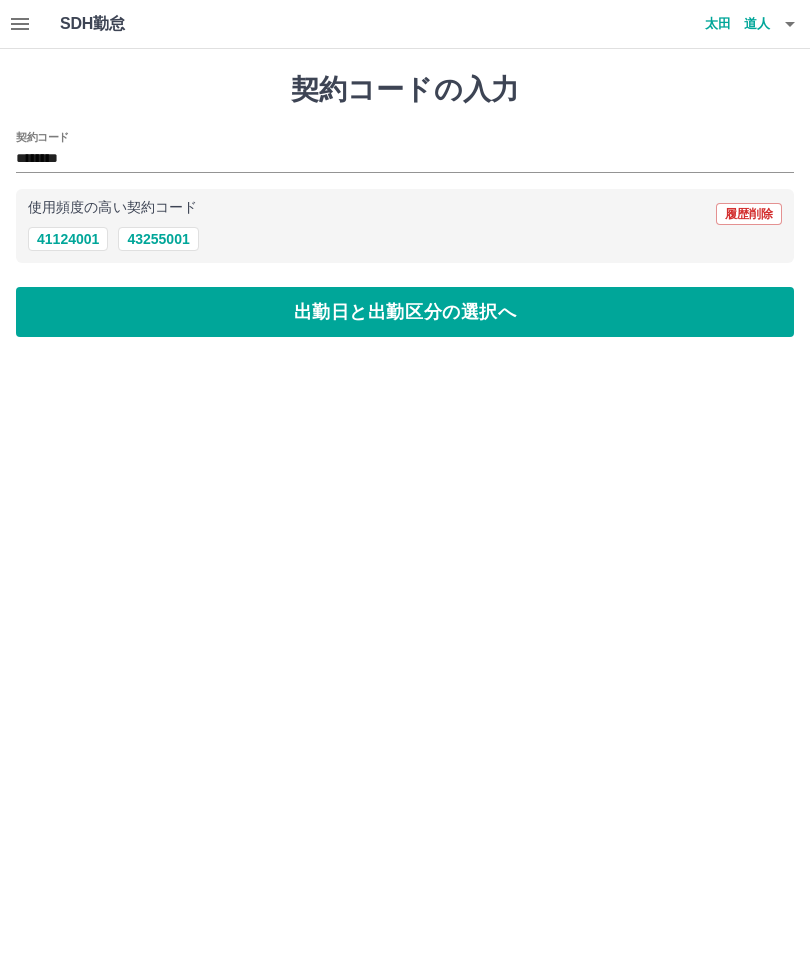 click on "出勤日と出勤区分の選択へ" at bounding box center (405, 312) 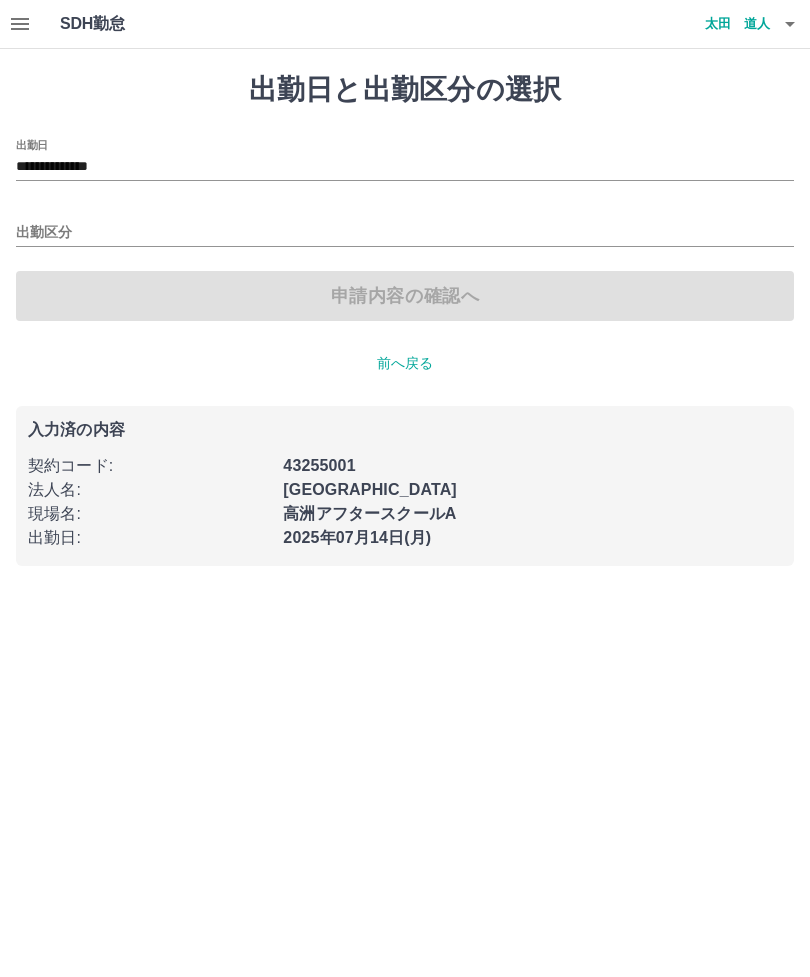 click on "出勤区分" at bounding box center [405, 233] 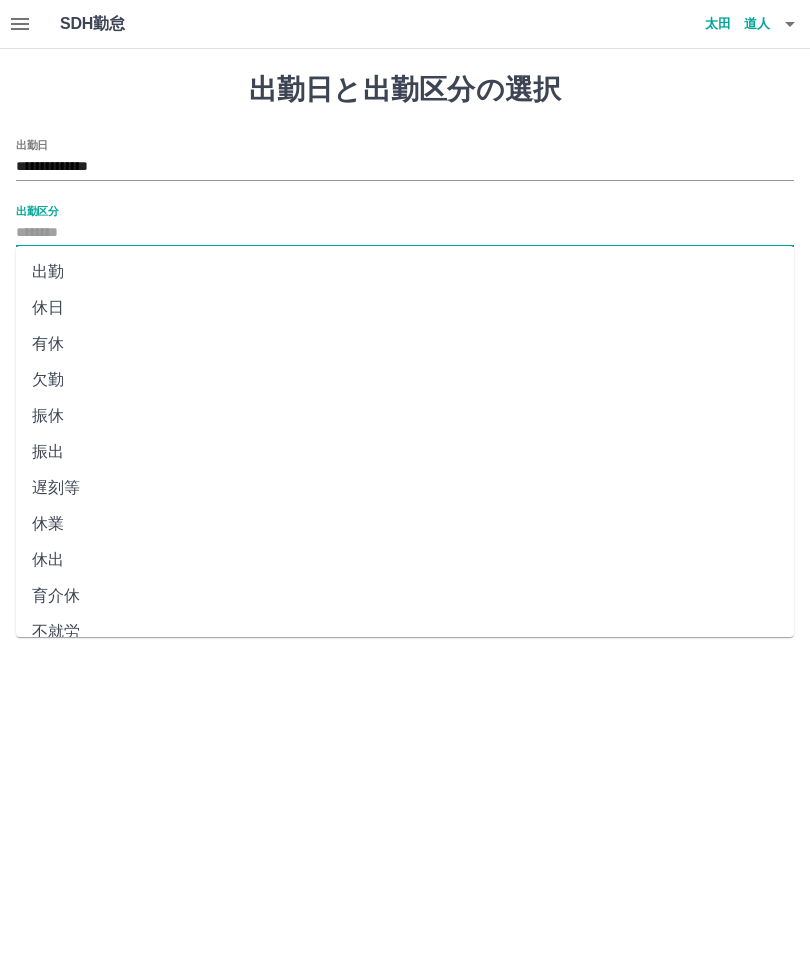 click on "出勤" at bounding box center (405, 272) 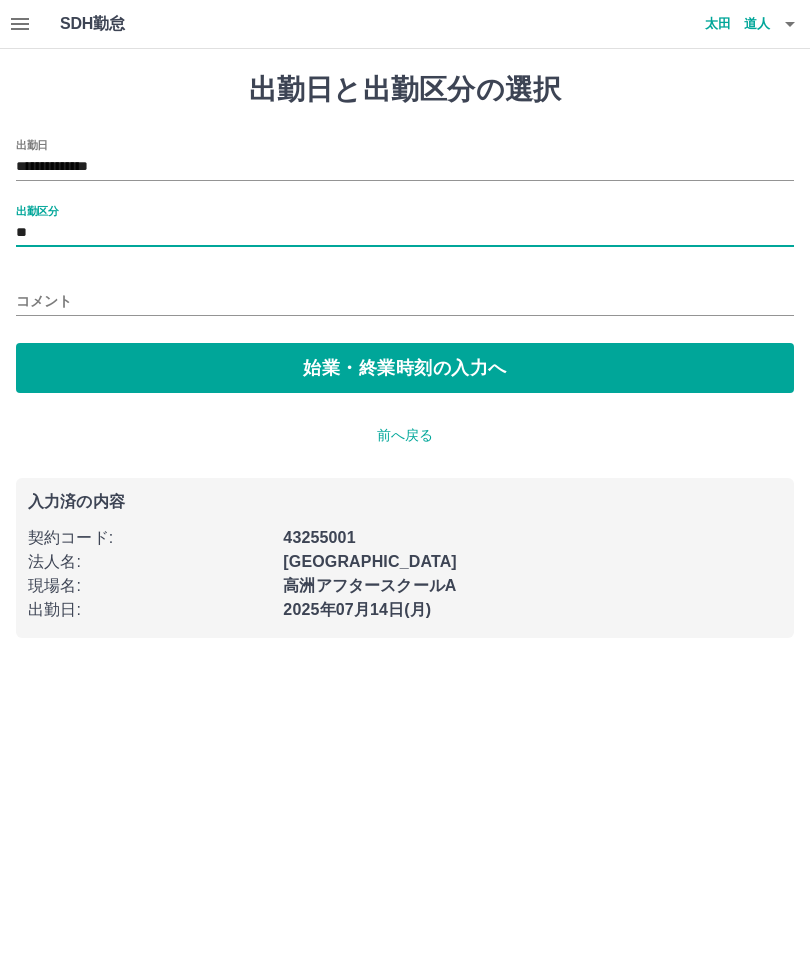 click on "始業・終業時刻の入力へ" at bounding box center [405, 368] 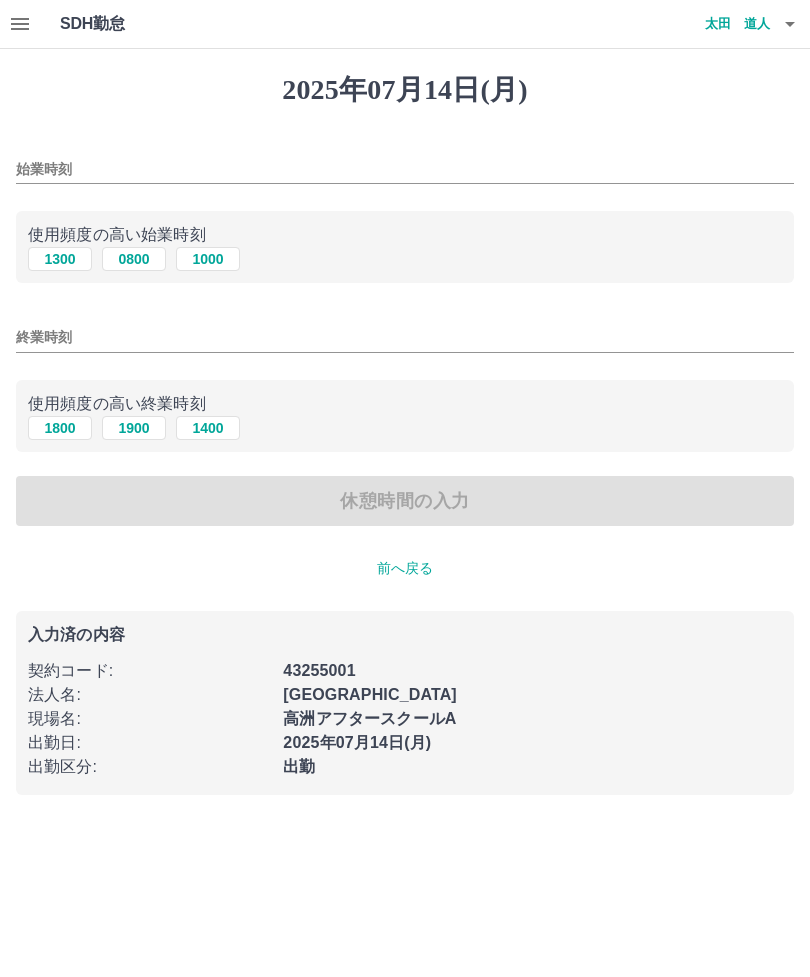 click on "1300" at bounding box center (60, 259) 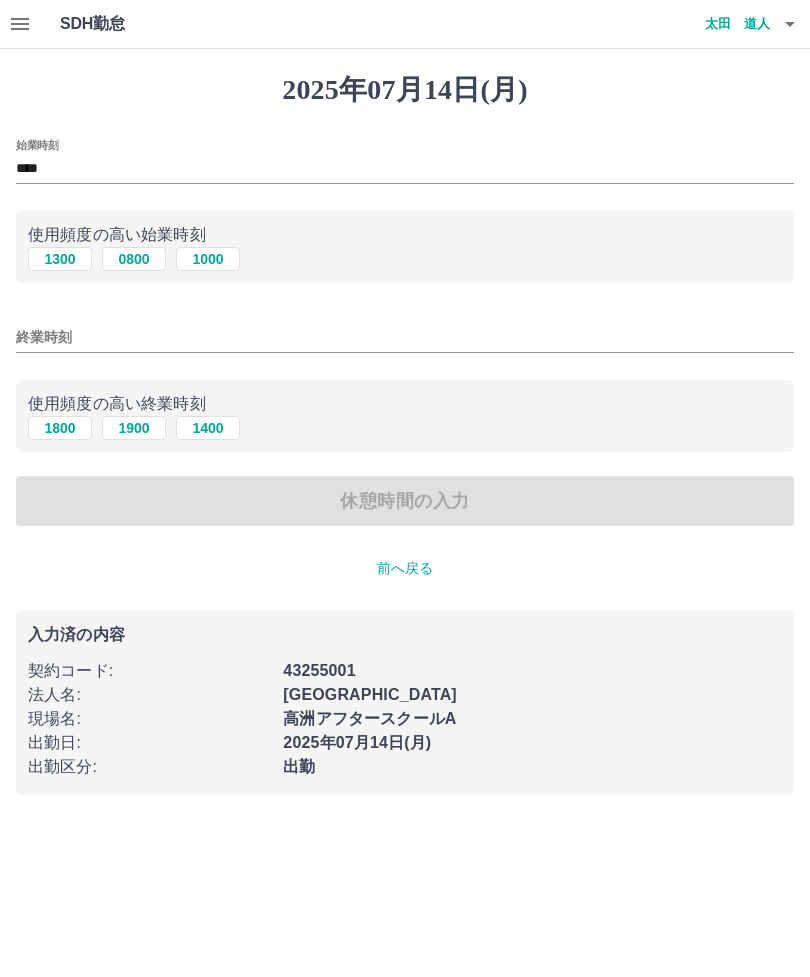 click on "1800" at bounding box center [60, 428] 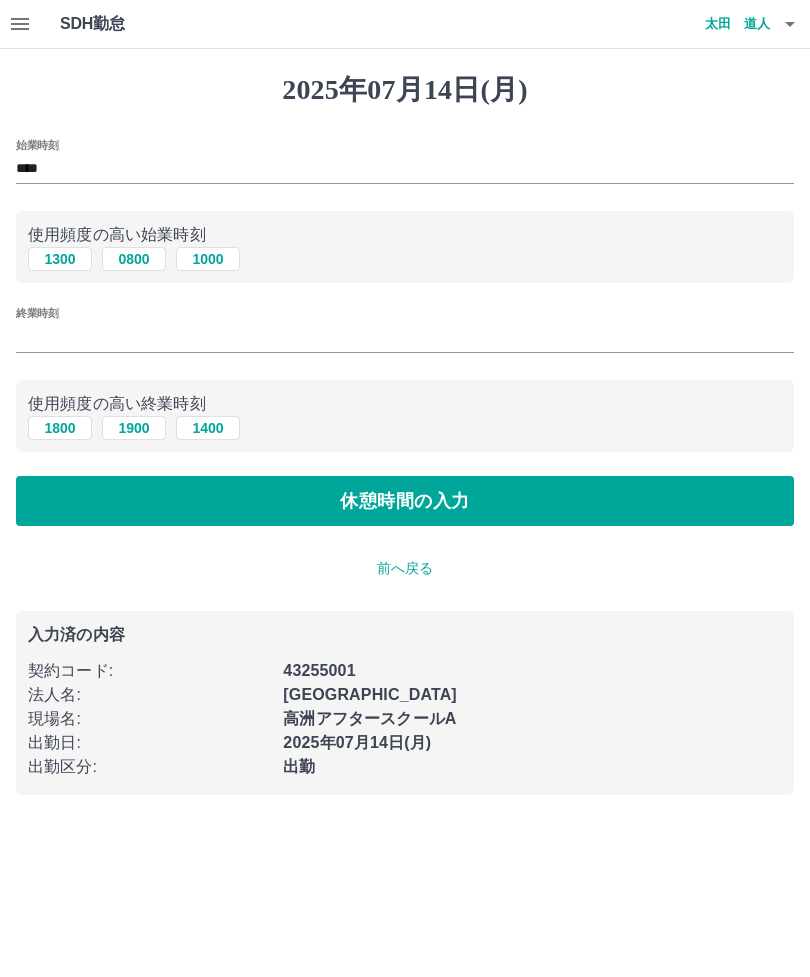type on "****" 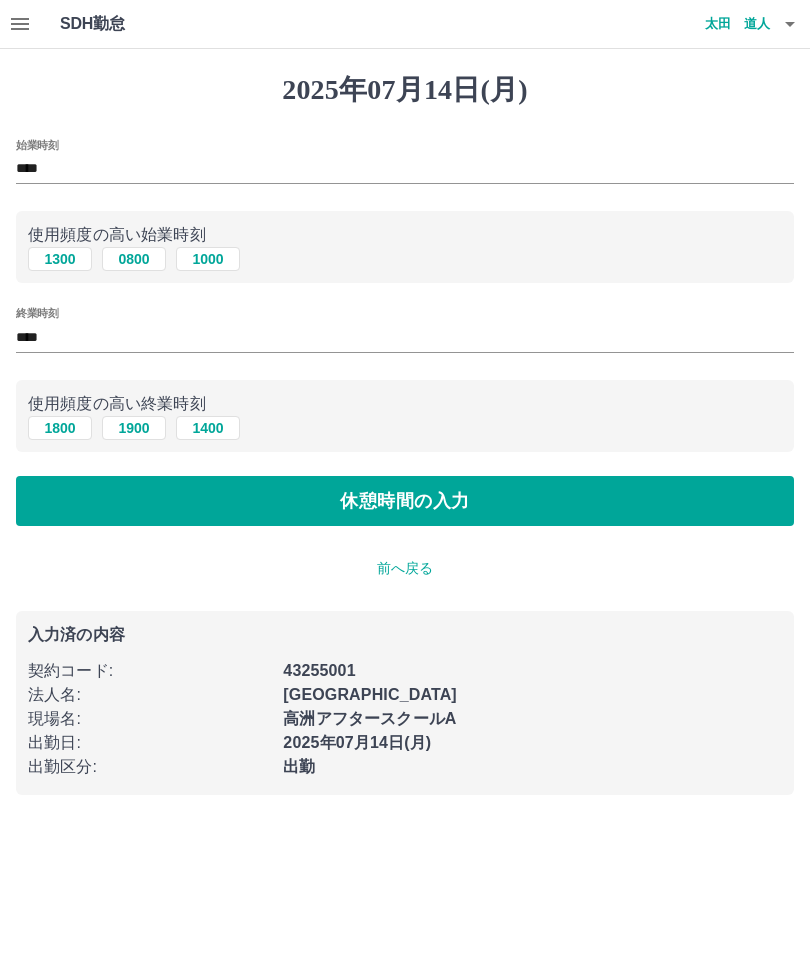 click on "休憩時間の入力" at bounding box center [405, 501] 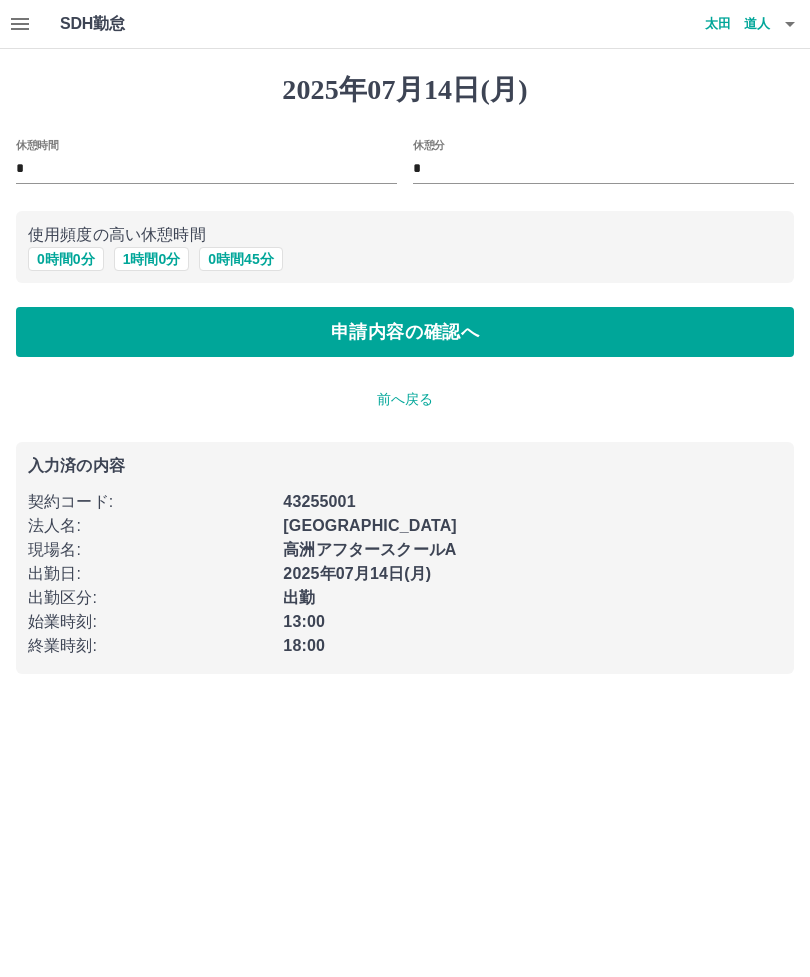 click on "申請内容の確認へ" at bounding box center (405, 332) 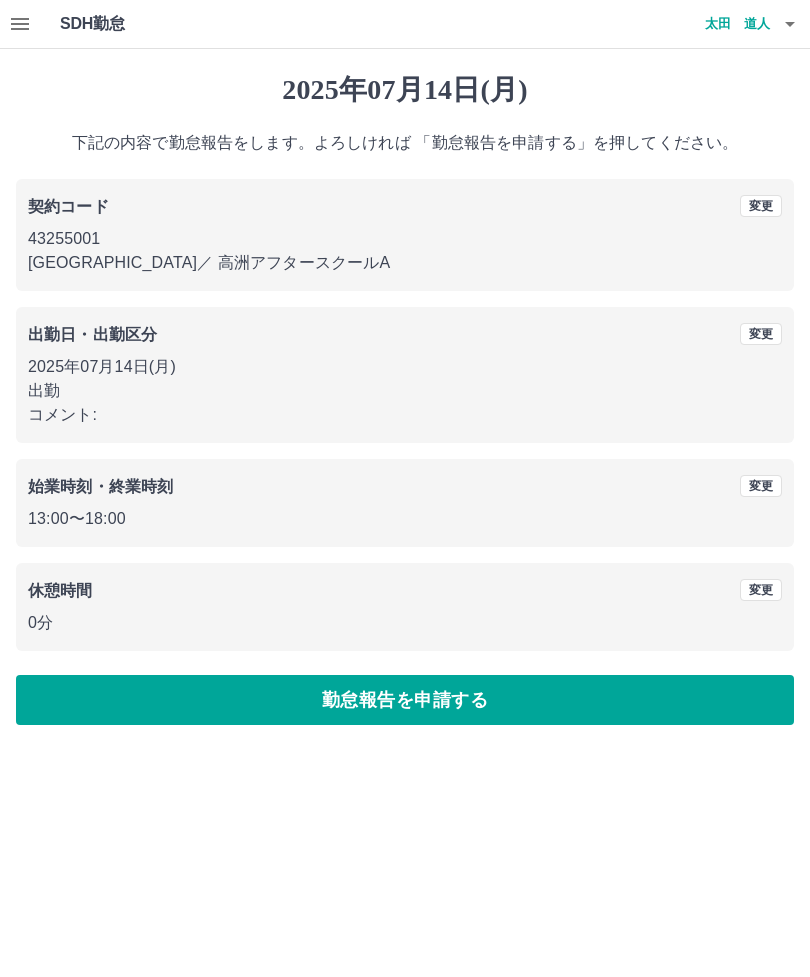 click on "勤怠報告を申請する" at bounding box center (405, 700) 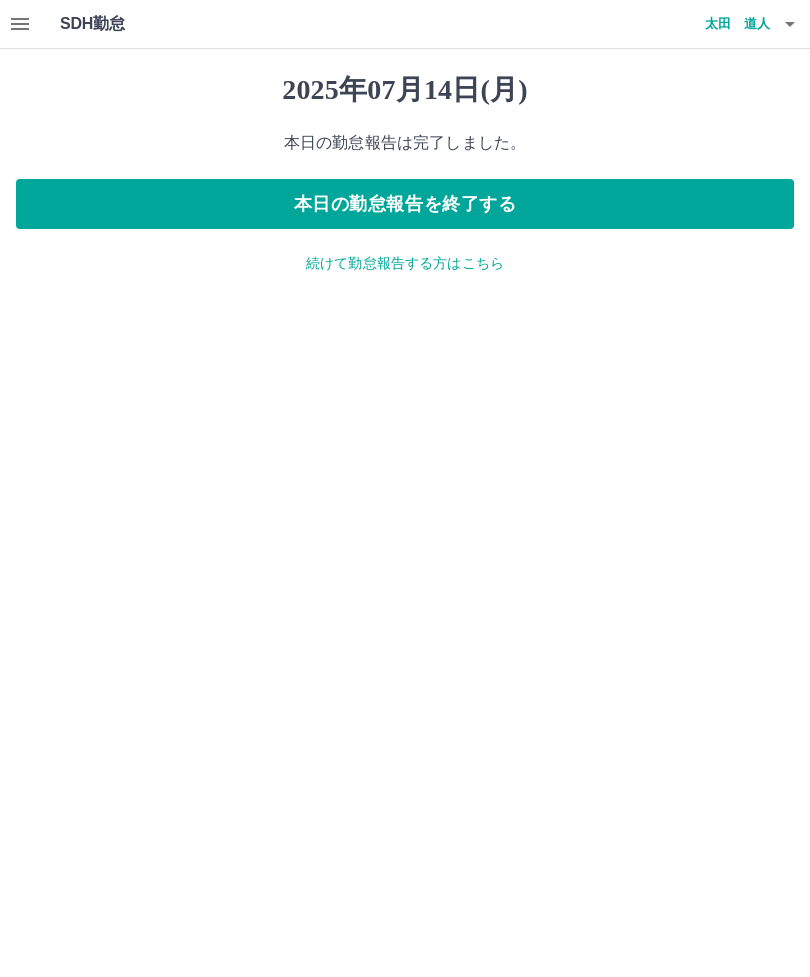 click on "本日の勤怠報告を終了する" at bounding box center (405, 204) 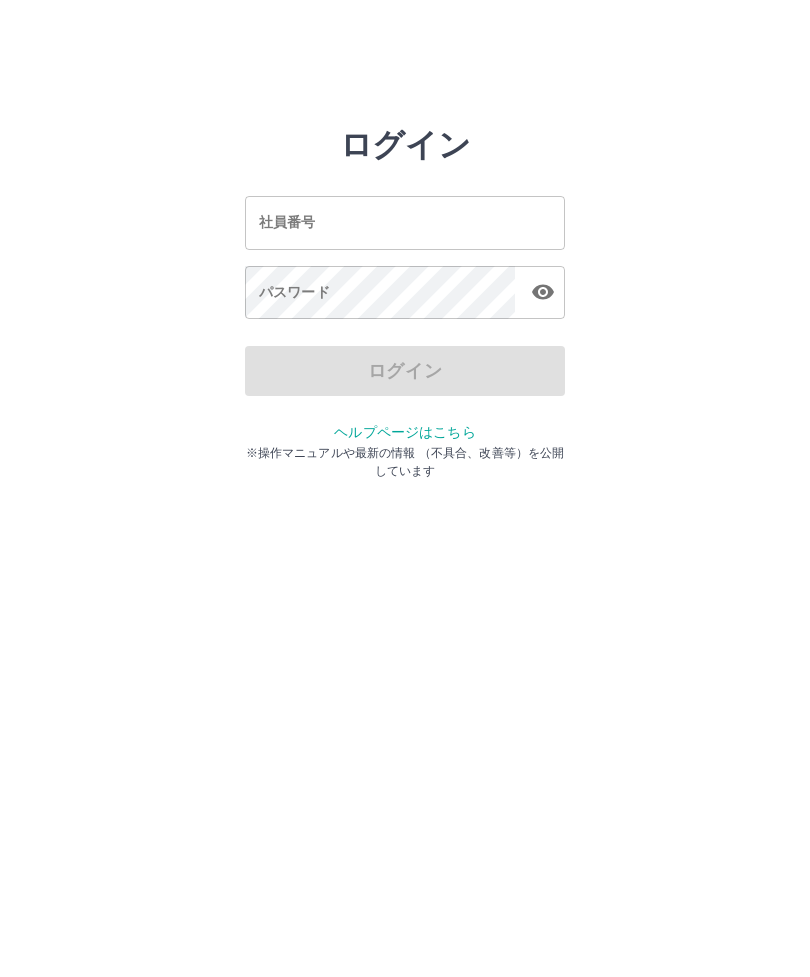 scroll, scrollTop: 0, scrollLeft: 0, axis: both 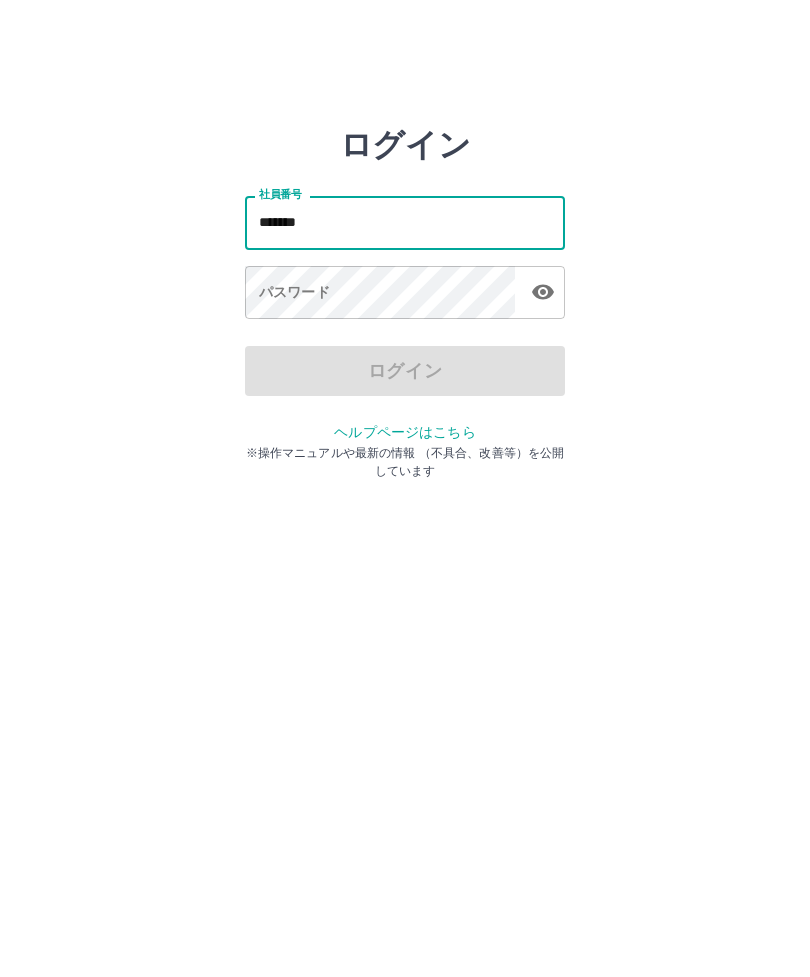 type on "*******" 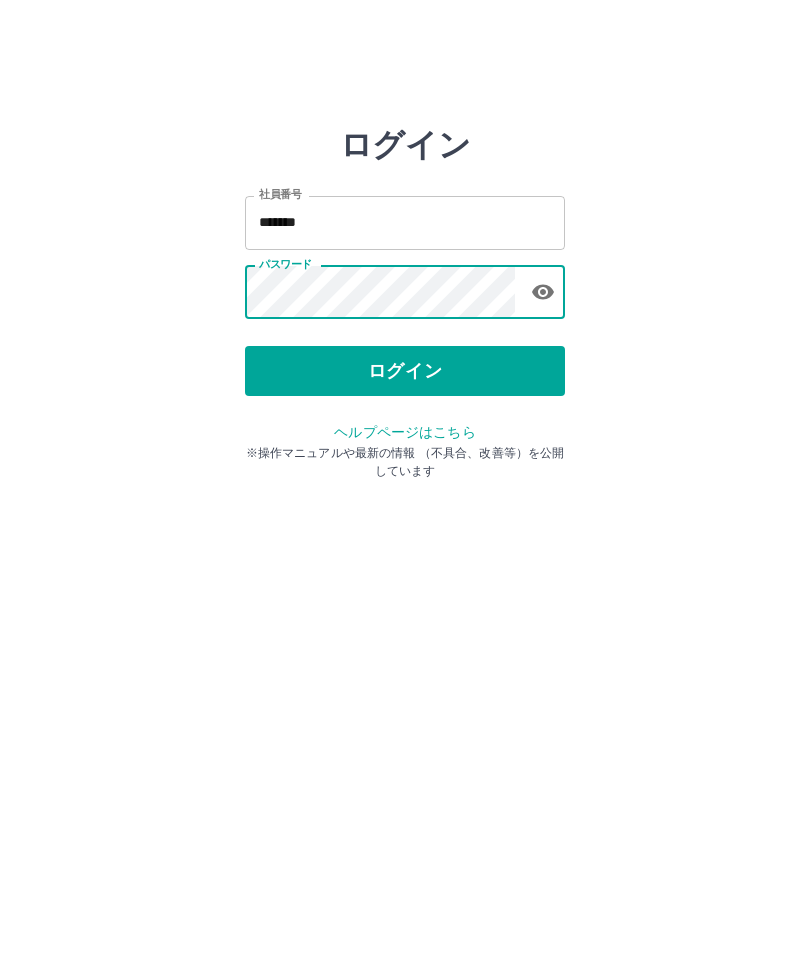 click on "ログイン" at bounding box center [405, 371] 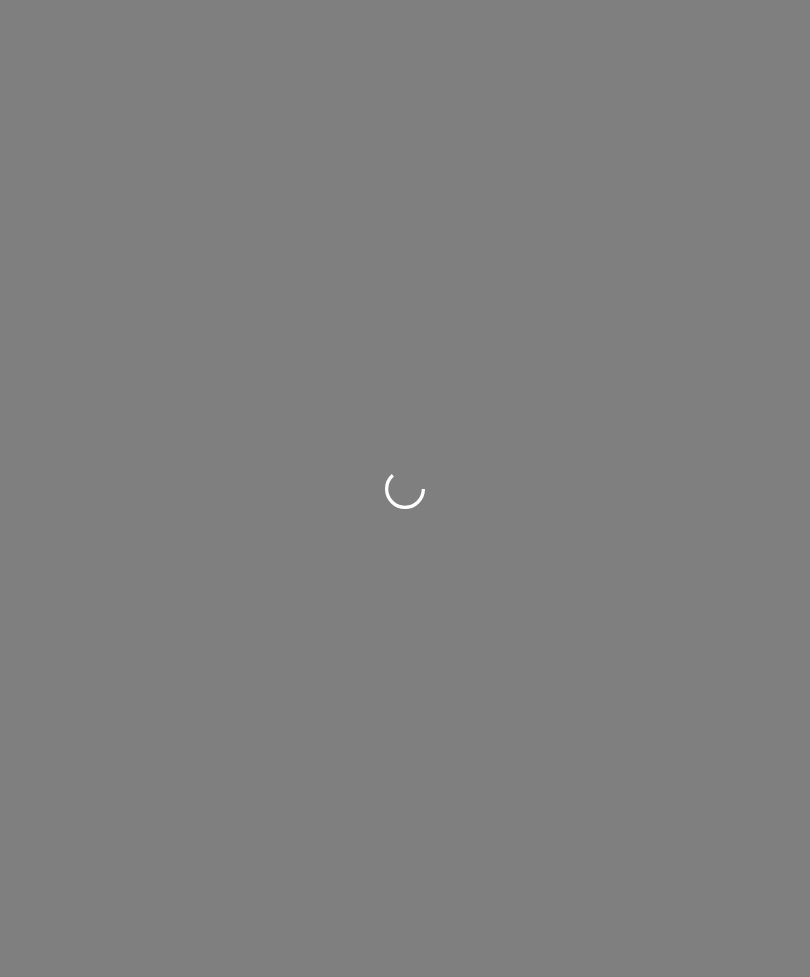 scroll, scrollTop: 0, scrollLeft: 0, axis: both 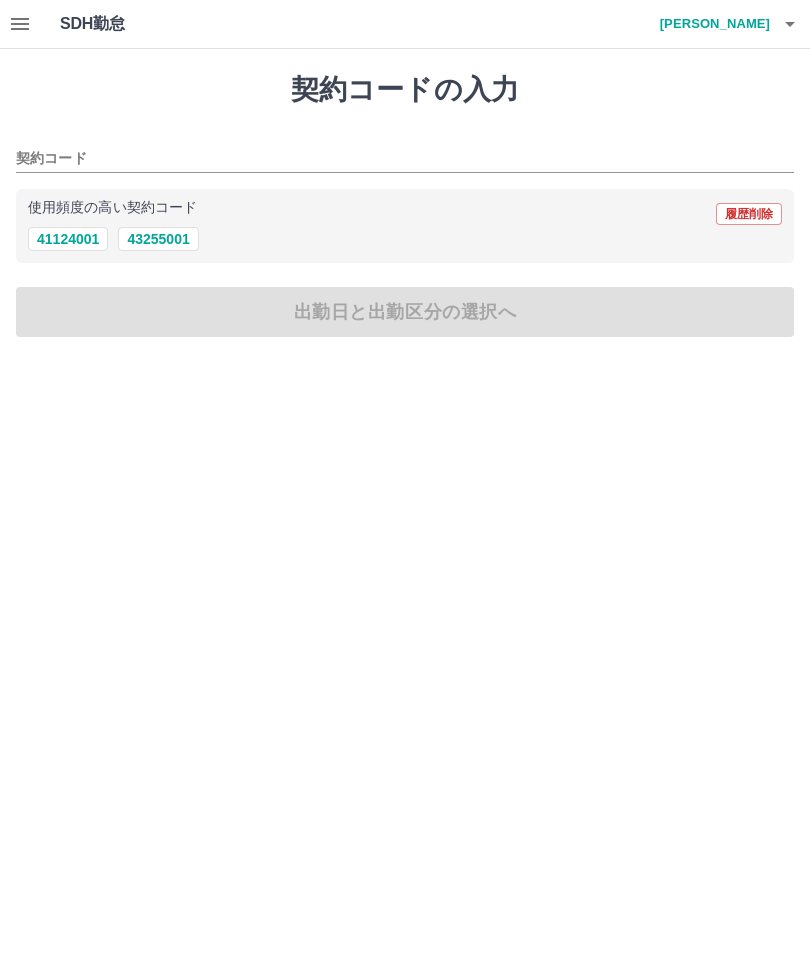 click on "43255001" at bounding box center [158, 239] 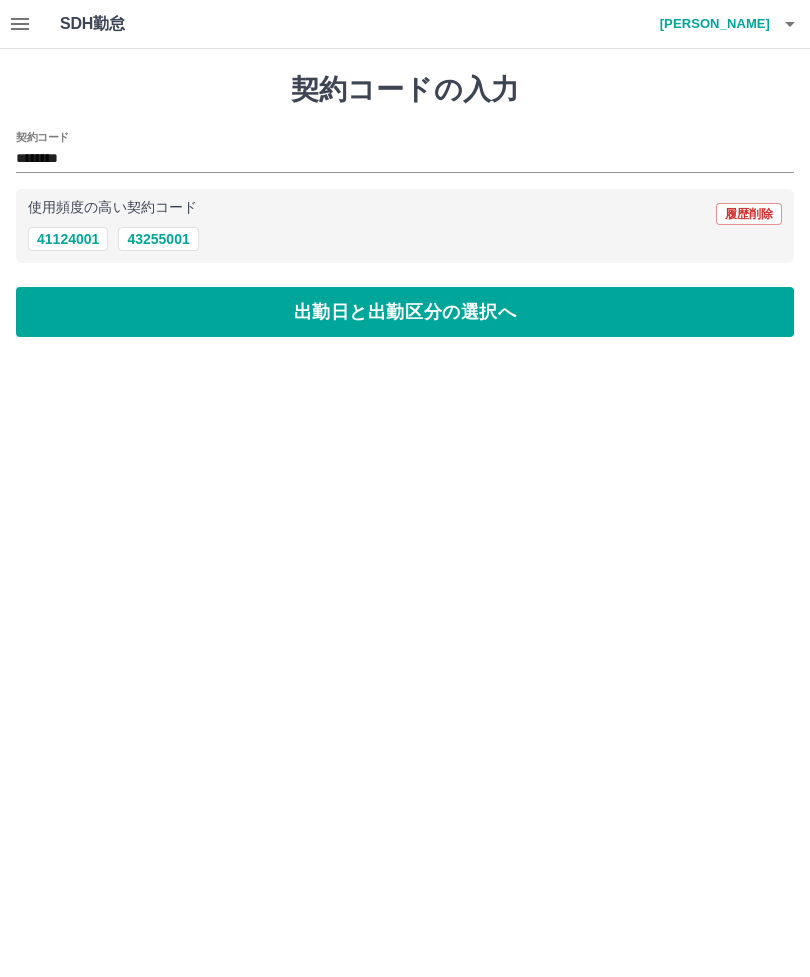 click on "出勤日と出勤区分の選択へ" at bounding box center [405, 312] 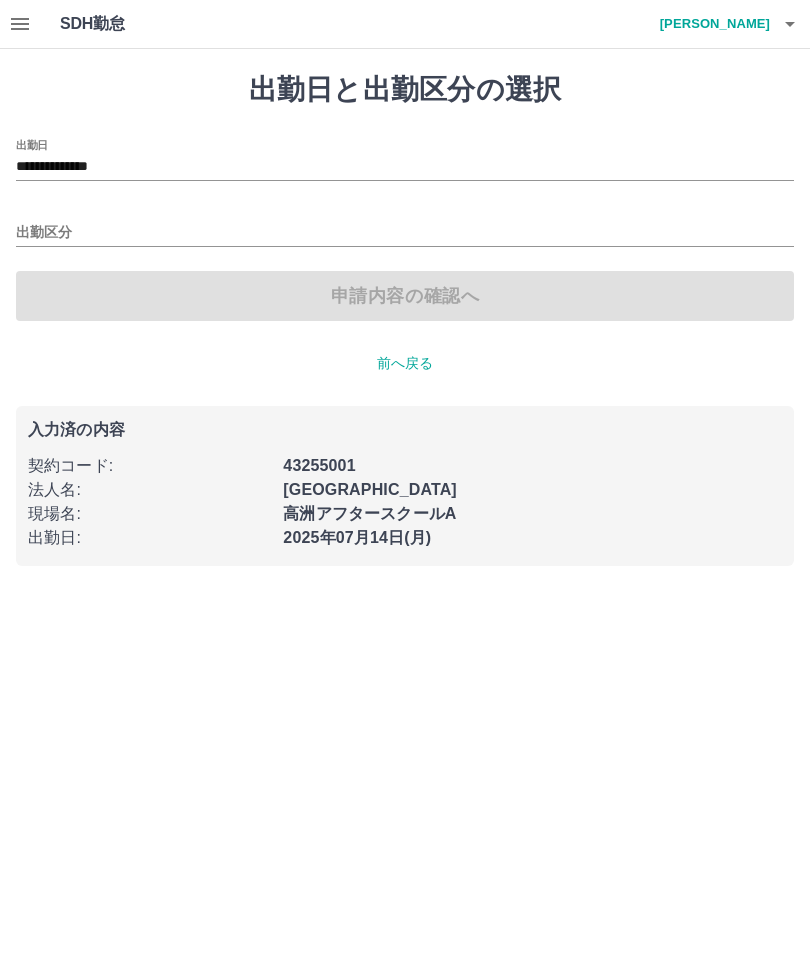 click on "出勤区分" at bounding box center (405, 233) 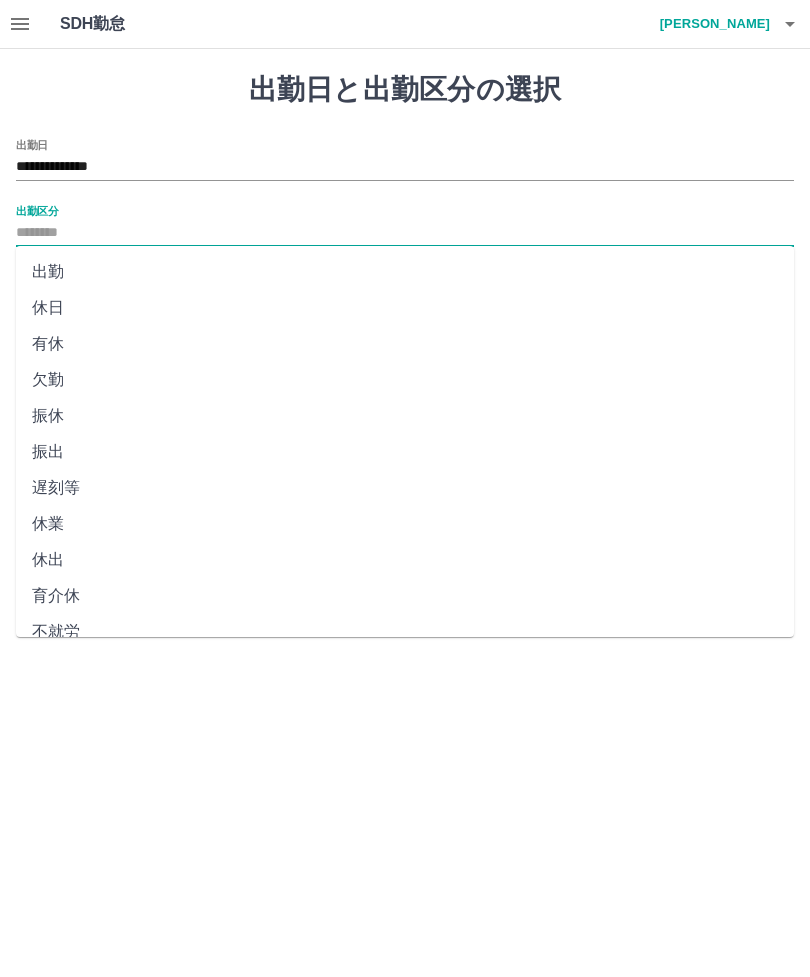 click on "出勤" at bounding box center [405, 272] 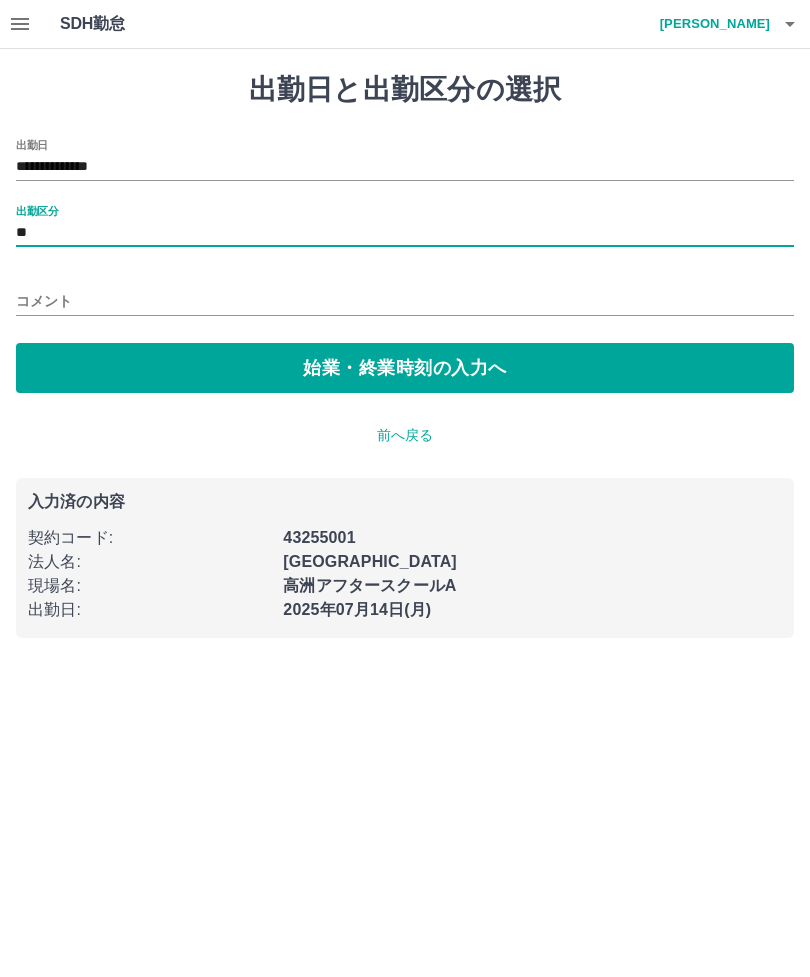 click on "始業・終業時刻の入力へ" at bounding box center [405, 368] 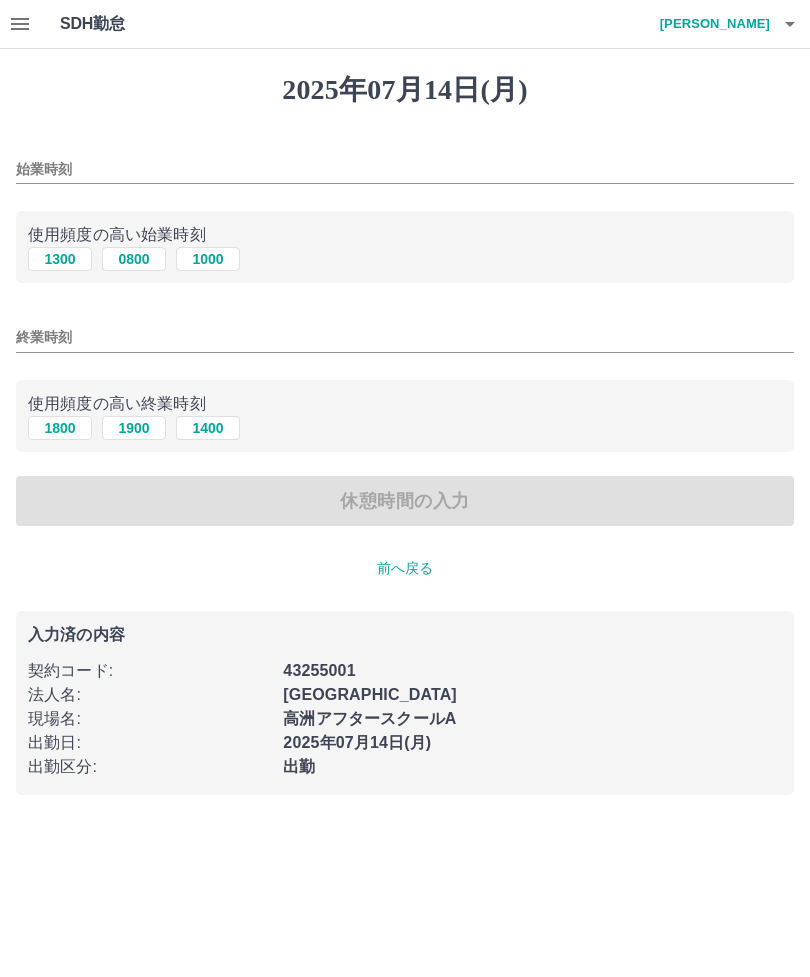 click on "始業時刻" at bounding box center (405, 169) 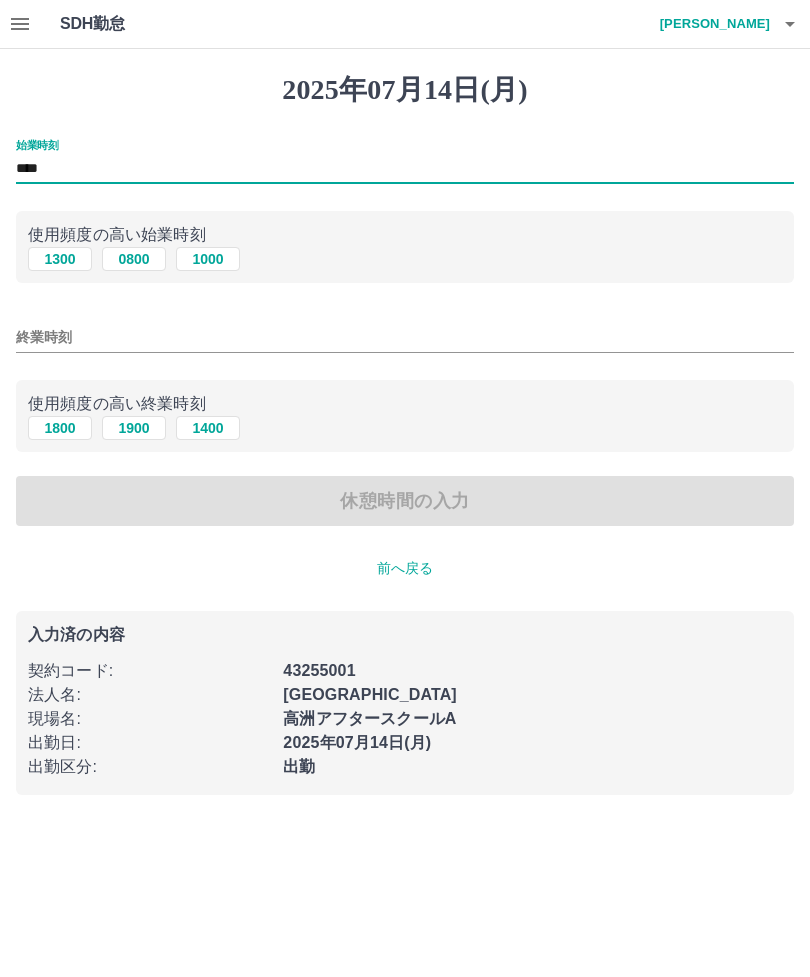 type on "****" 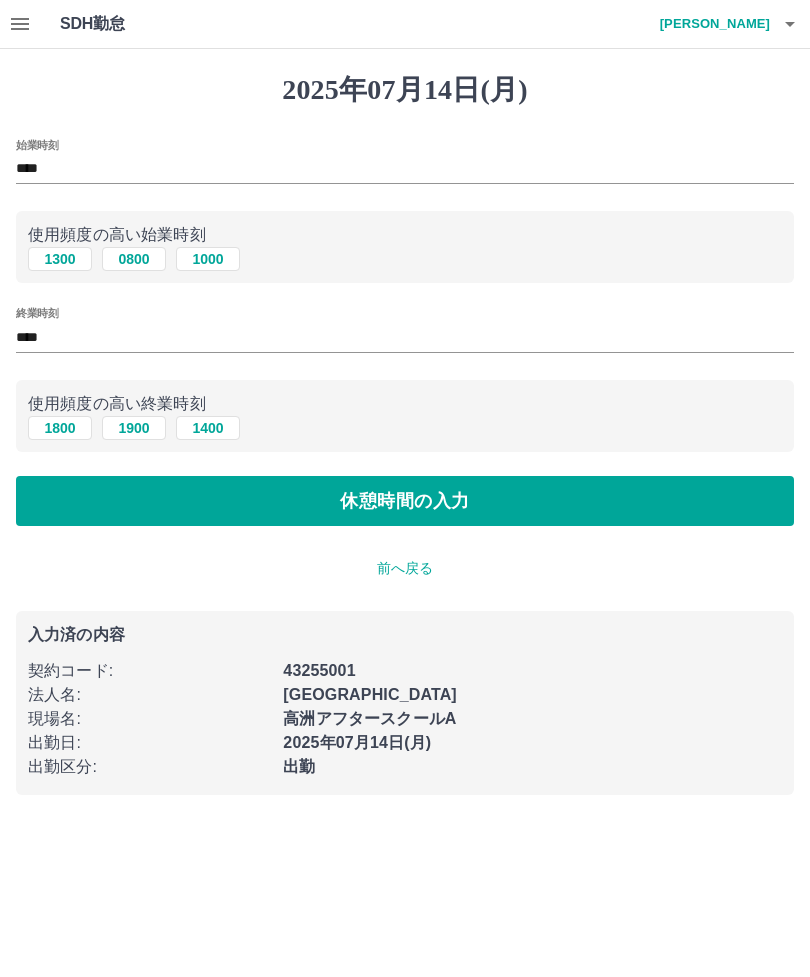 click on "休憩時間の入力" at bounding box center (405, 501) 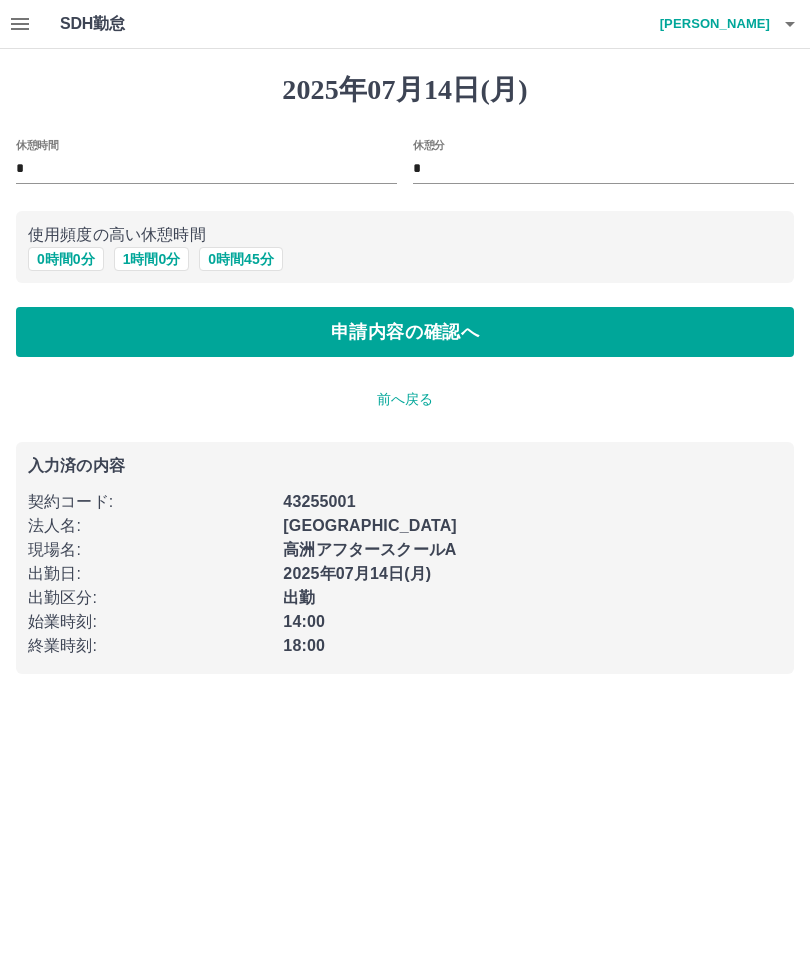 click on "申請内容の確認へ" at bounding box center (405, 332) 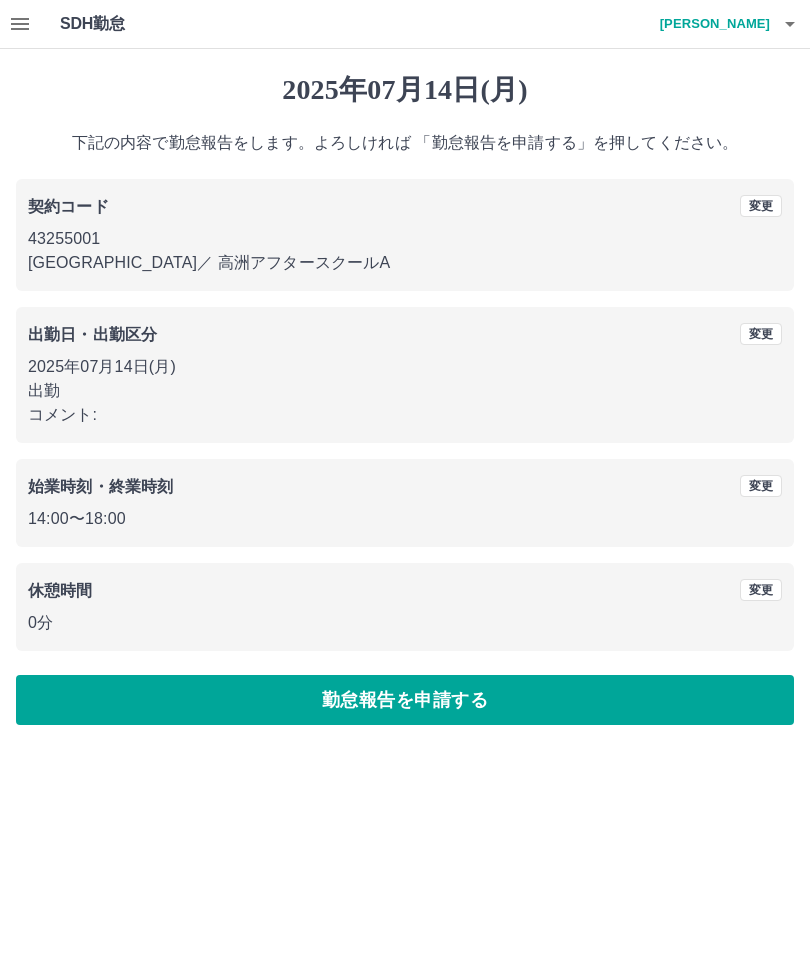click on "勤怠報告を申請する" at bounding box center [405, 700] 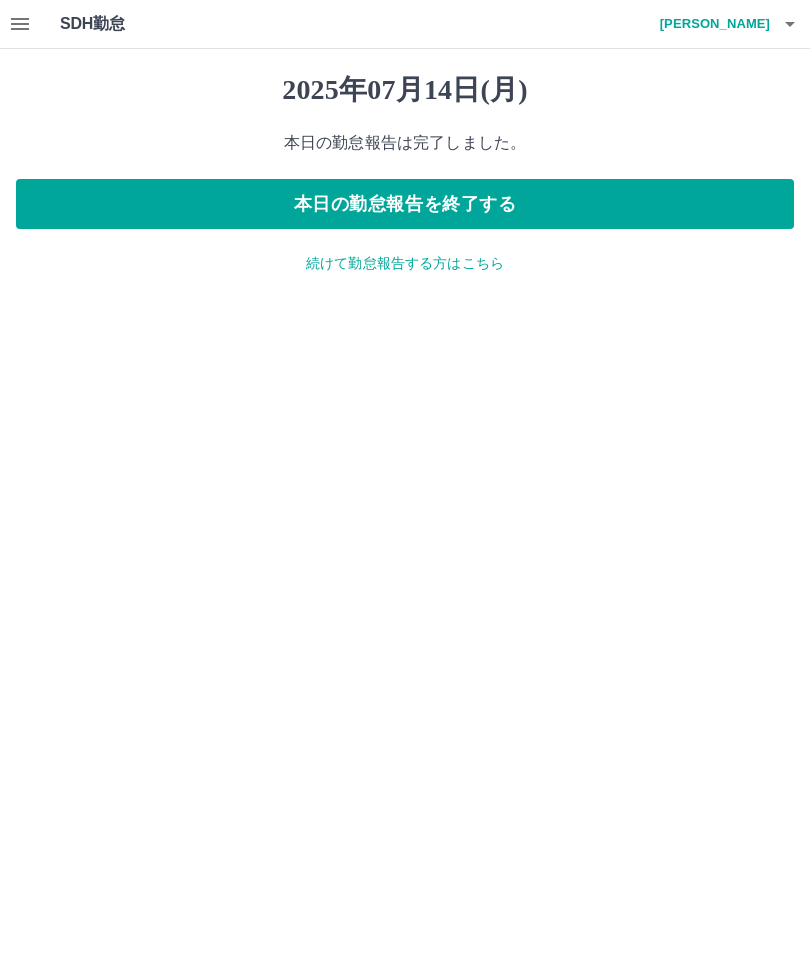 click on "本日の勤怠報告を終了する" at bounding box center (405, 204) 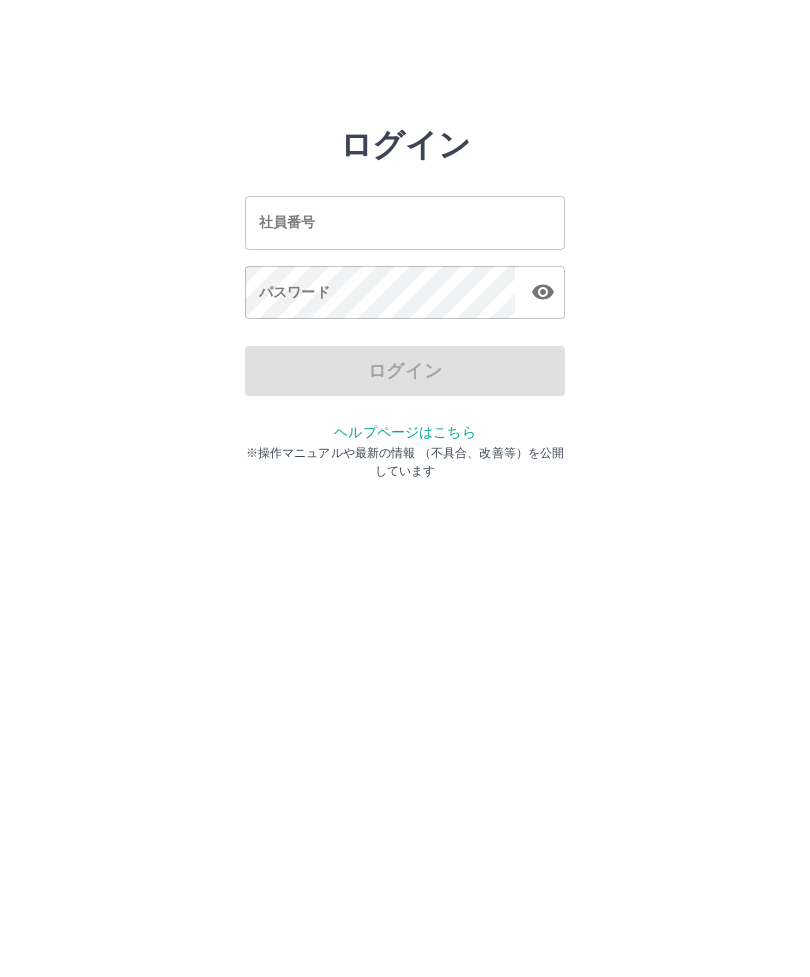 scroll, scrollTop: 0, scrollLeft: 0, axis: both 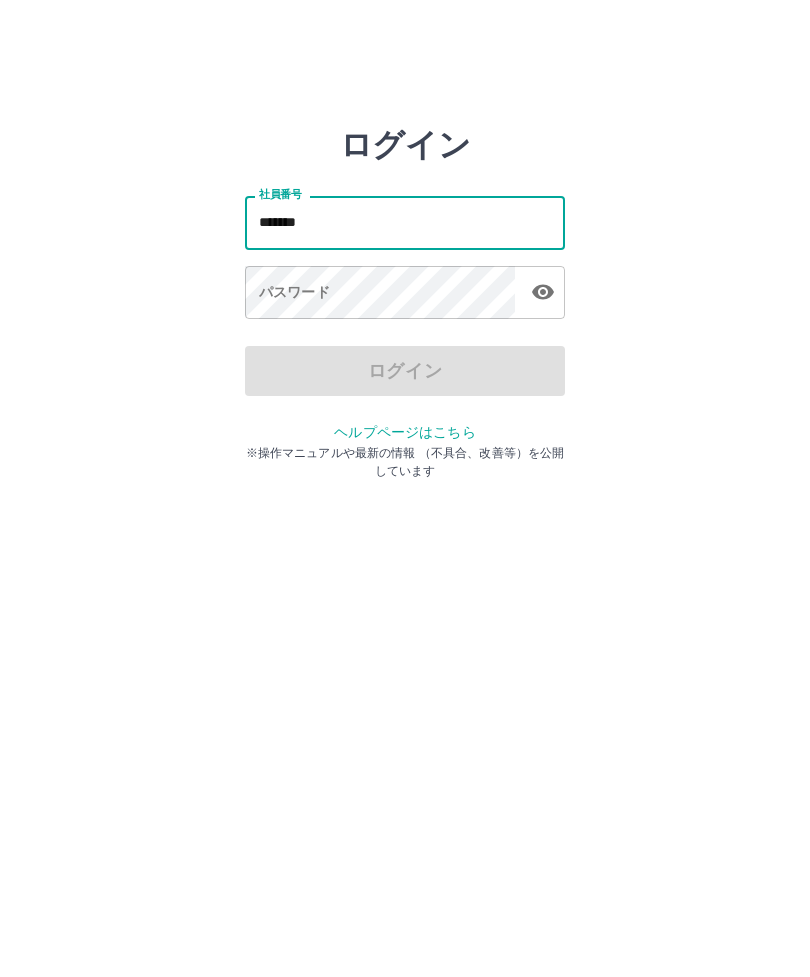 type on "*******" 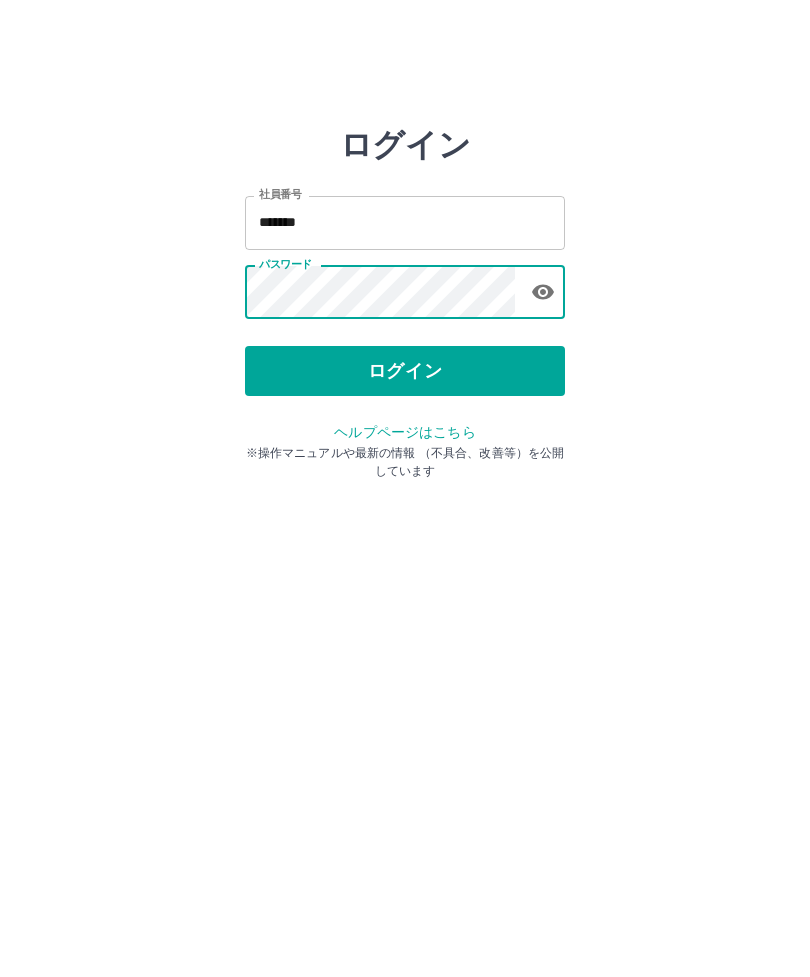 click on "ログイン" at bounding box center [405, 371] 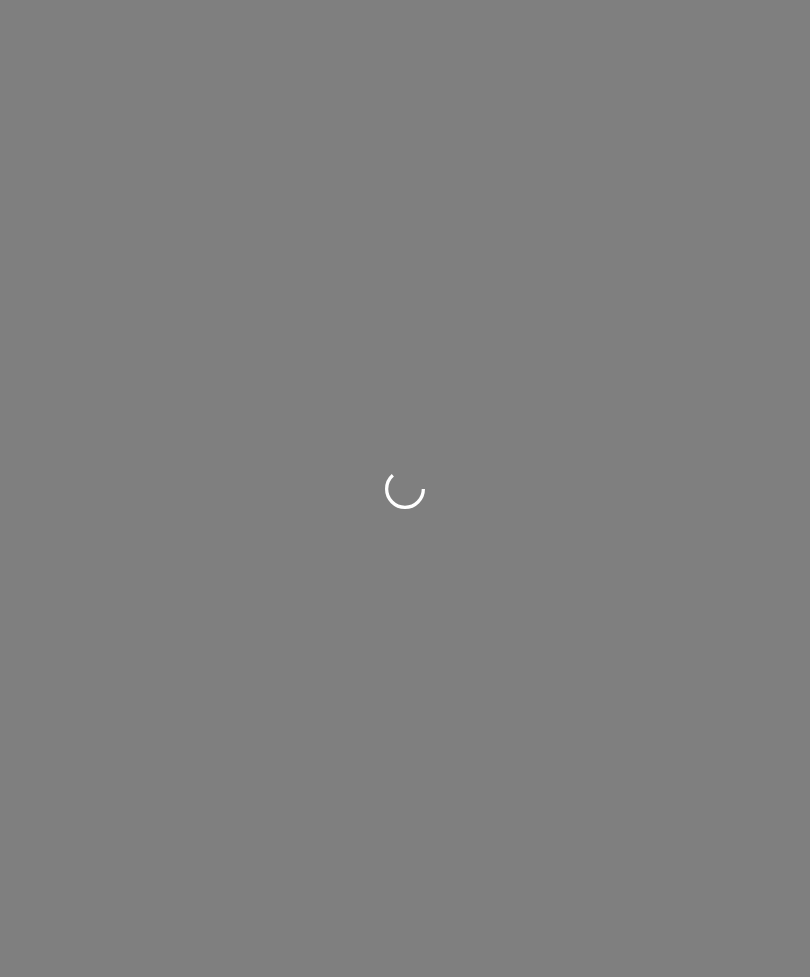 scroll, scrollTop: 0, scrollLeft: 0, axis: both 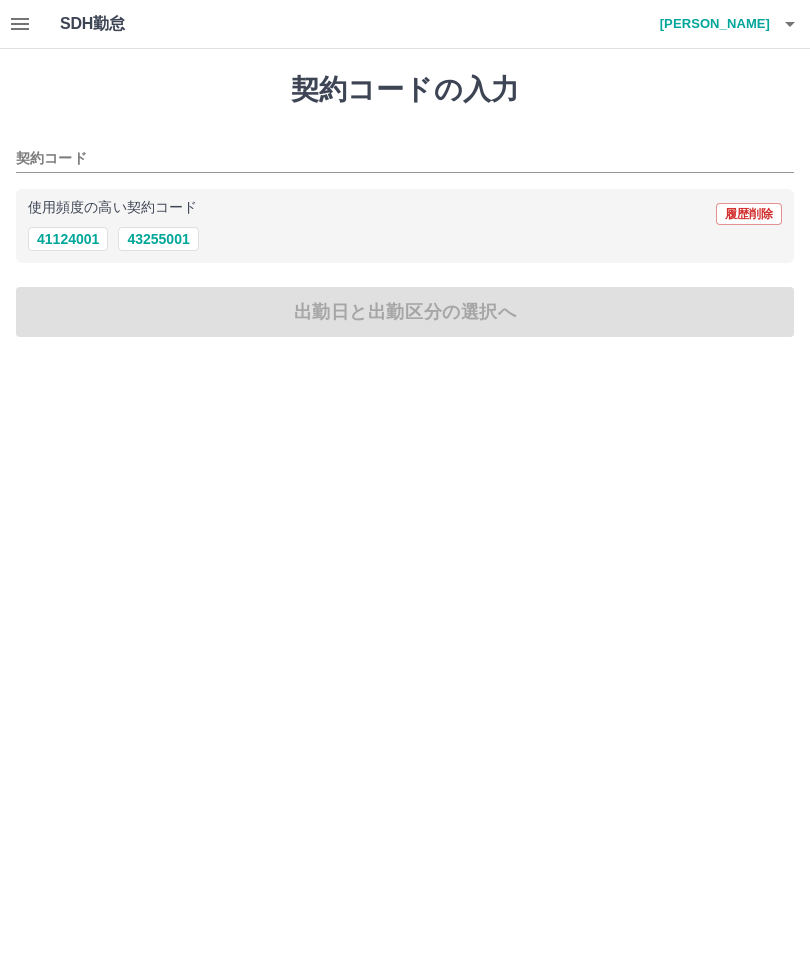click on "43255001" at bounding box center [158, 239] 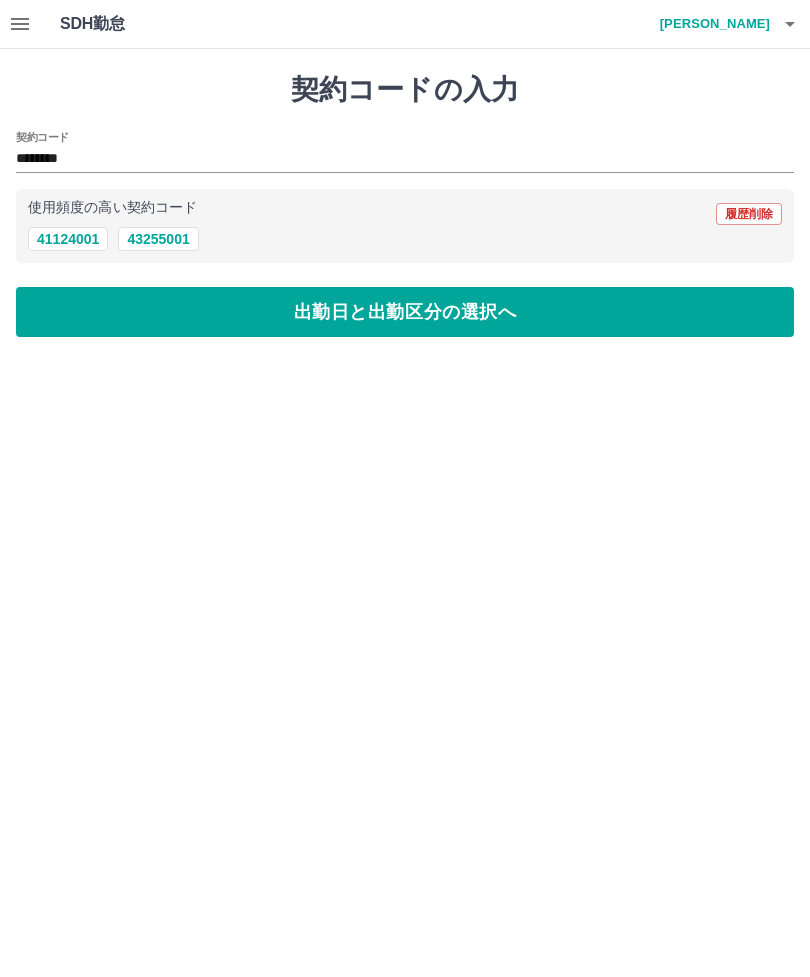 click on "出勤日と出勤区分の選択へ" at bounding box center [405, 312] 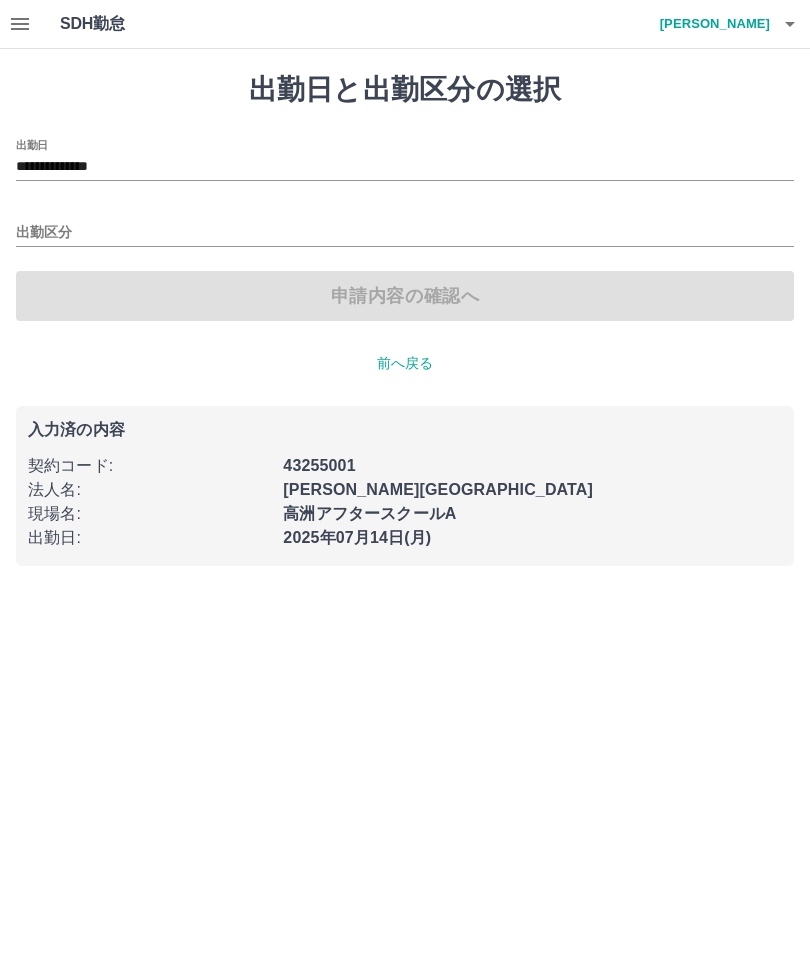 click on "出勤区分" at bounding box center (405, 233) 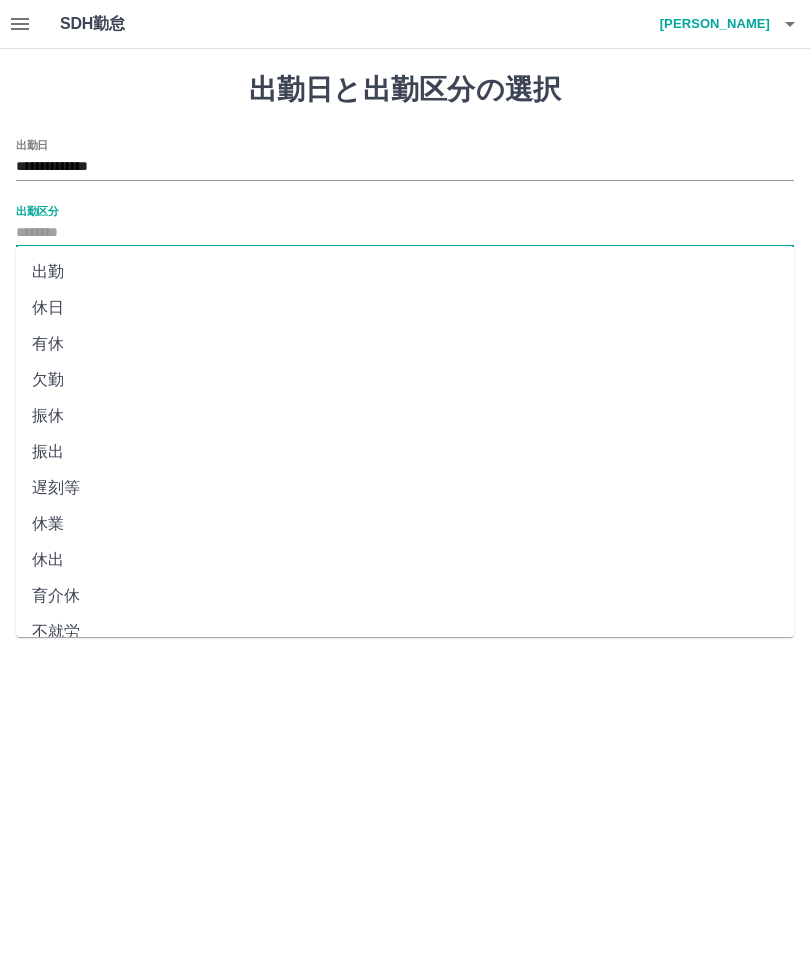 click on "出勤" at bounding box center (405, 272) 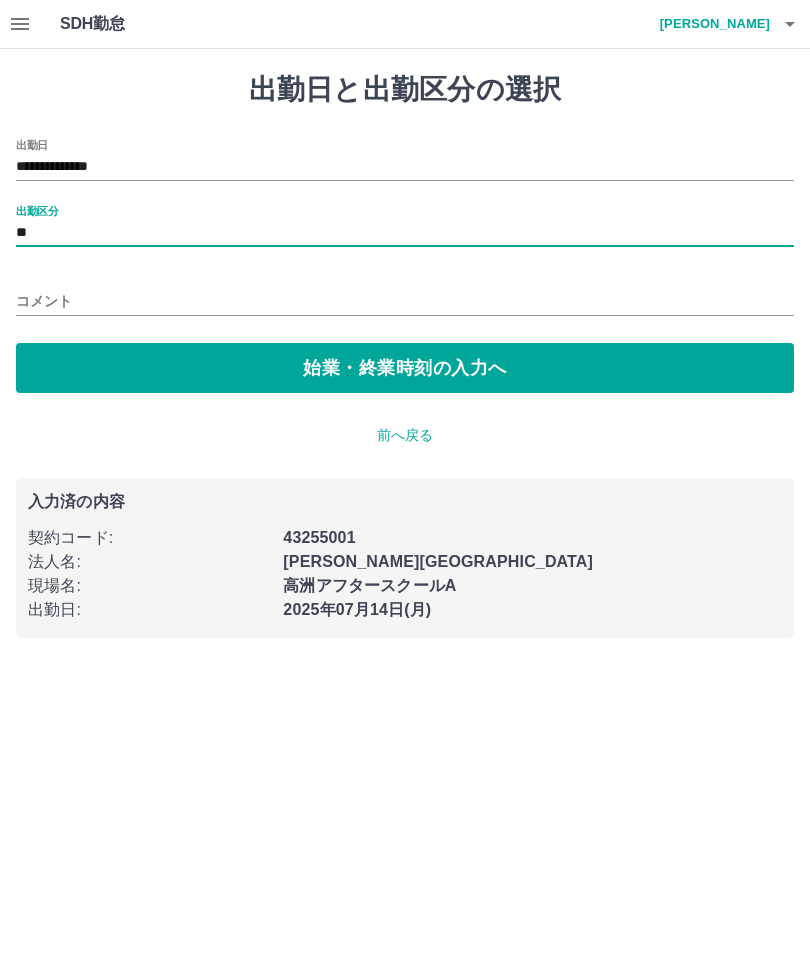 type on "**" 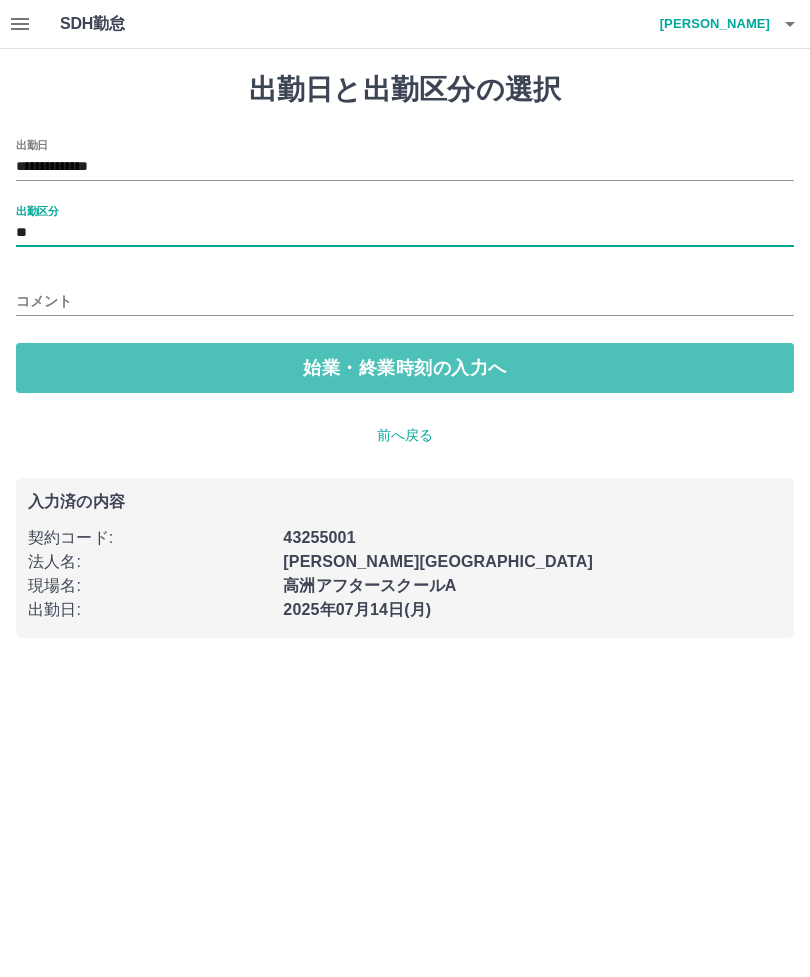 click on "始業・終業時刻の入力へ" at bounding box center (405, 368) 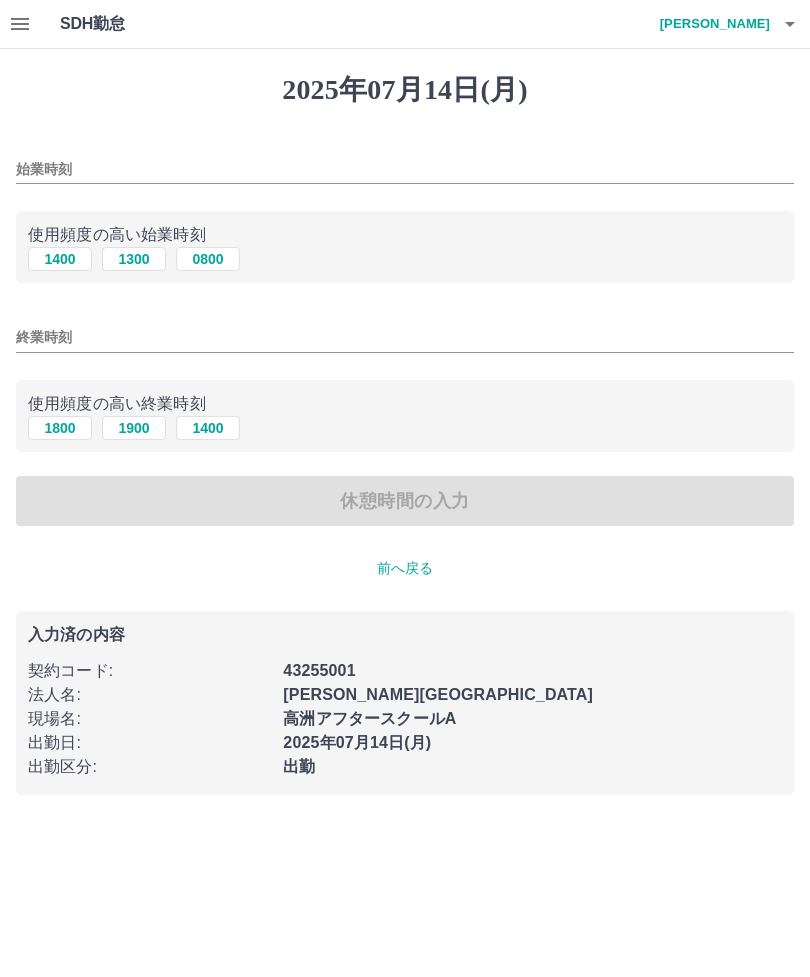 click on "1300" at bounding box center (134, 259) 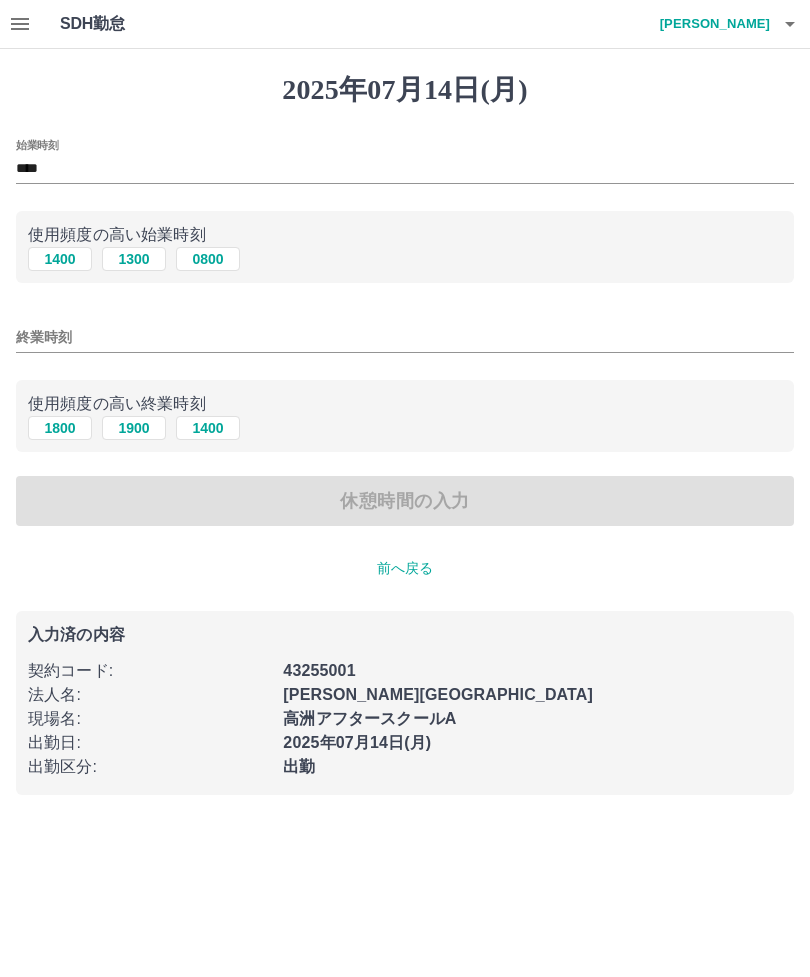 click on "1800" at bounding box center (60, 428) 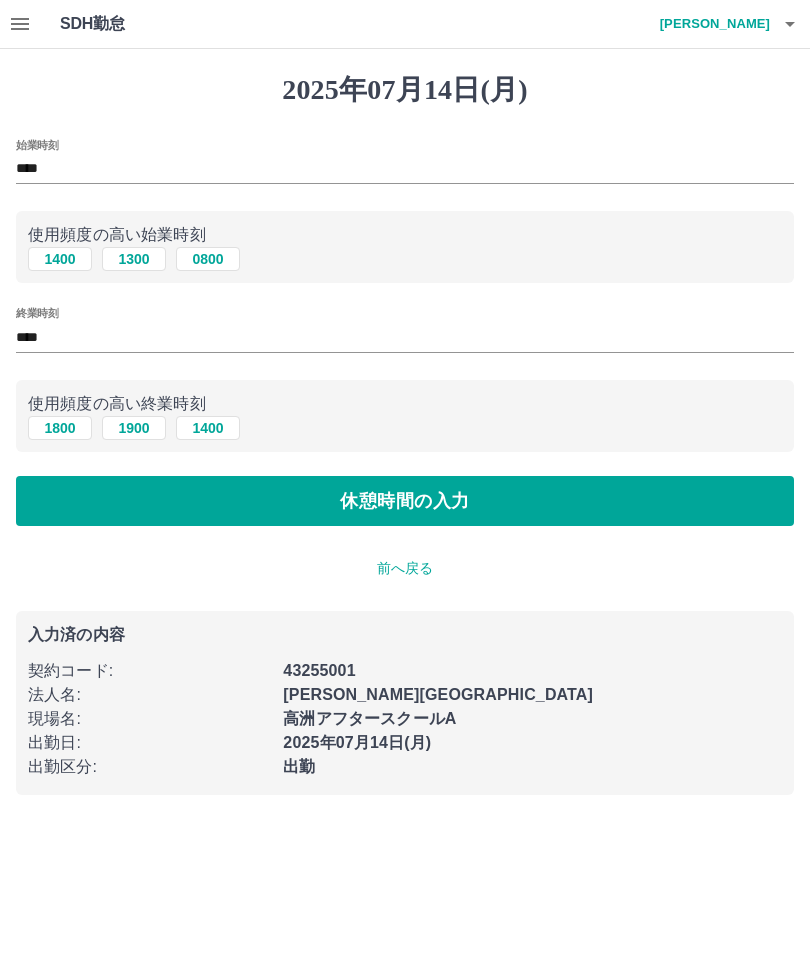 click on "休憩時間の入力" at bounding box center [405, 501] 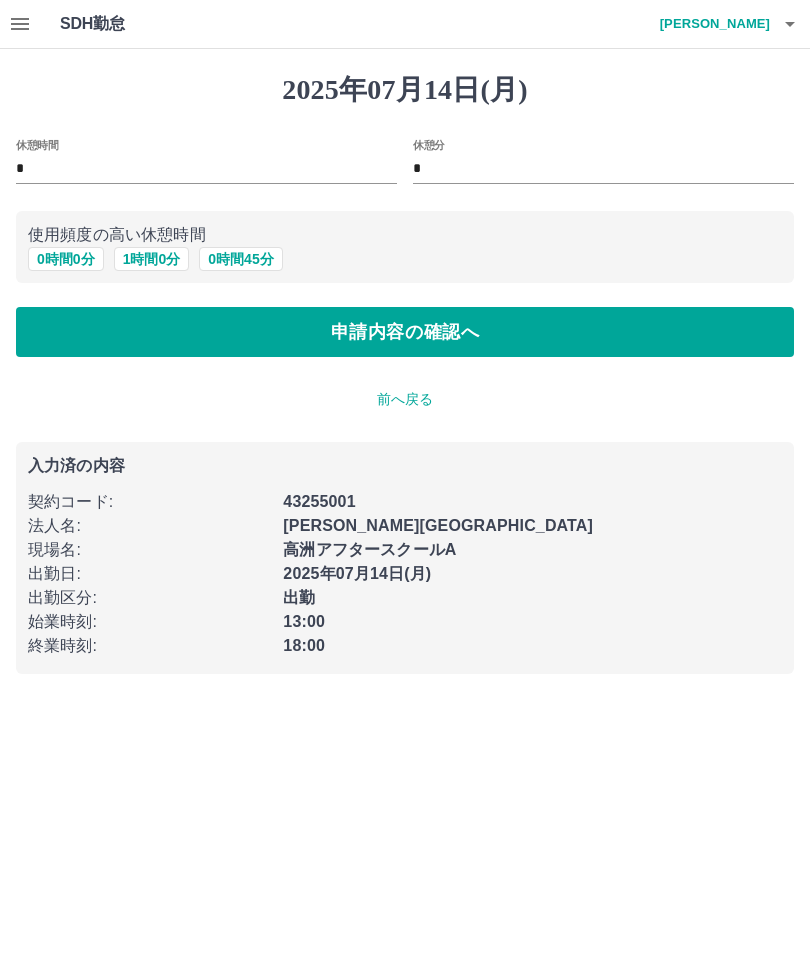 click on "0 時間 0 分" at bounding box center [66, 259] 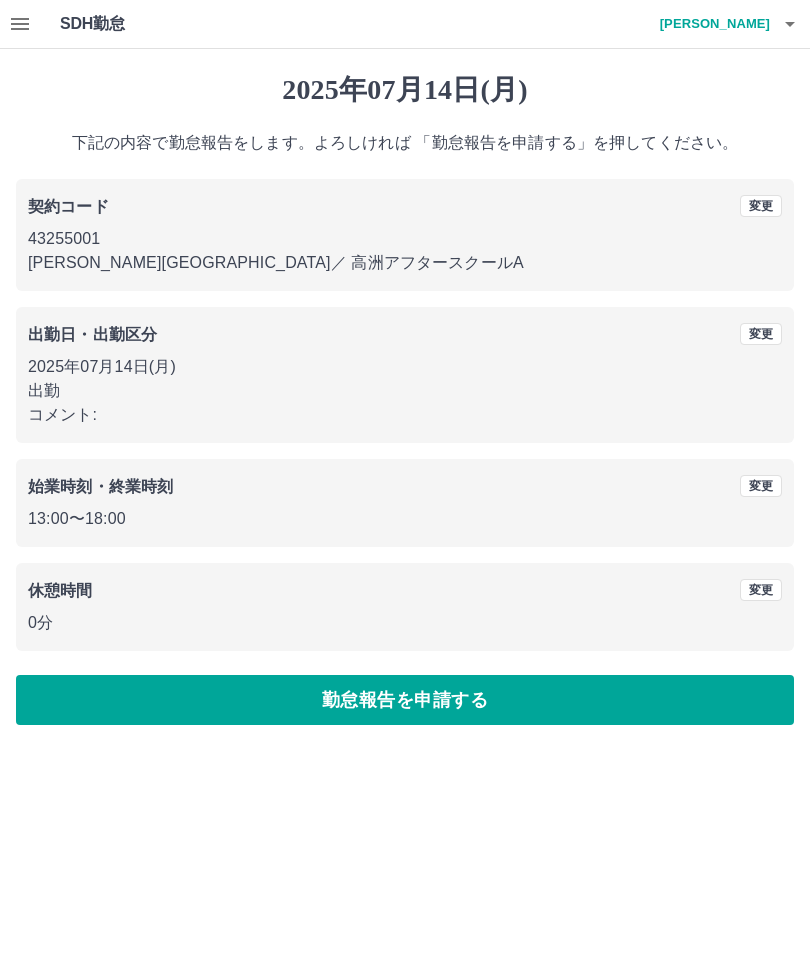 click on "勤怠報告を申請する" at bounding box center [405, 700] 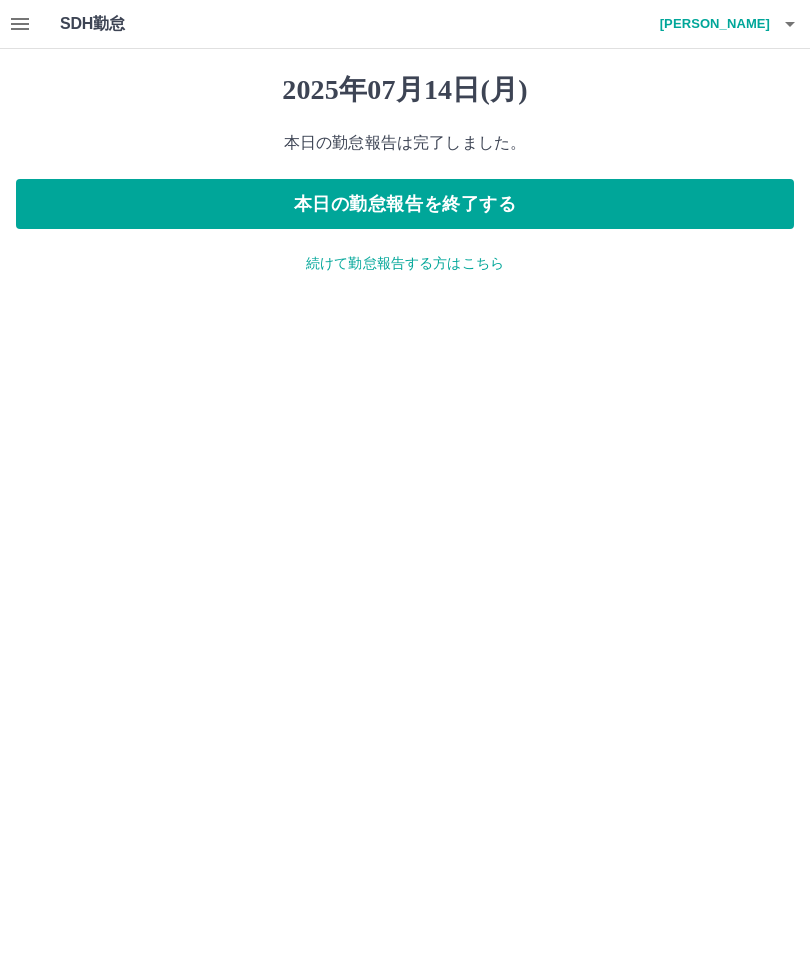 click on "本日の勤怠報告を終了する" at bounding box center (405, 204) 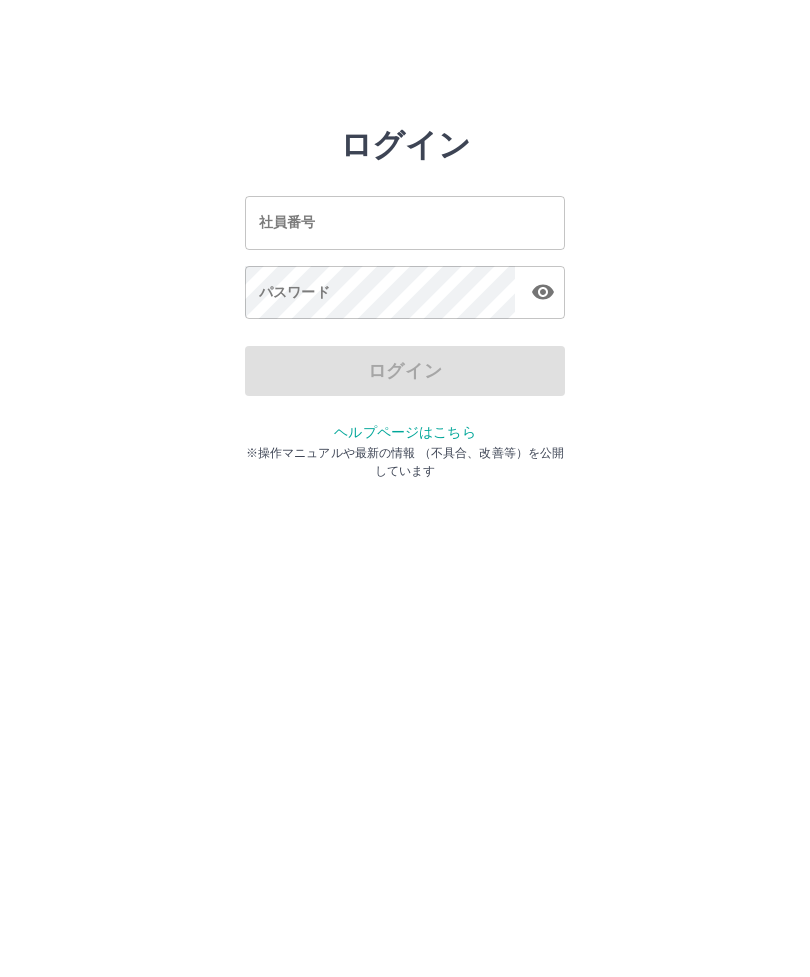 scroll, scrollTop: 0, scrollLeft: 0, axis: both 